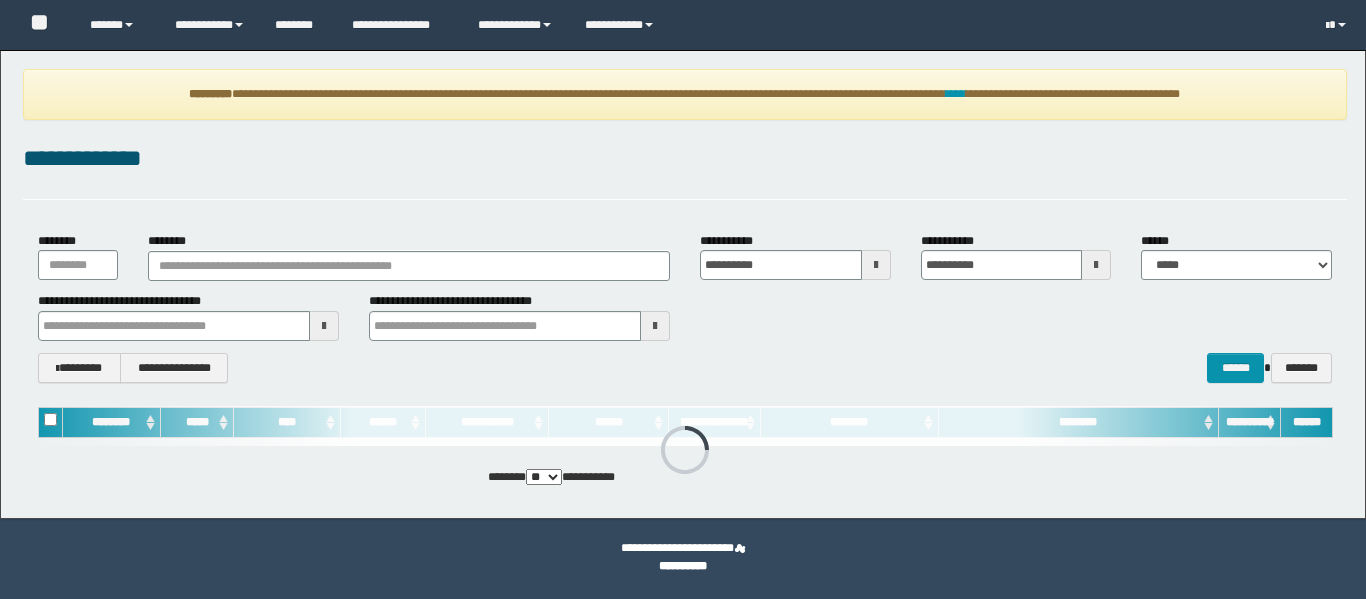 scroll, scrollTop: 0, scrollLeft: 0, axis: both 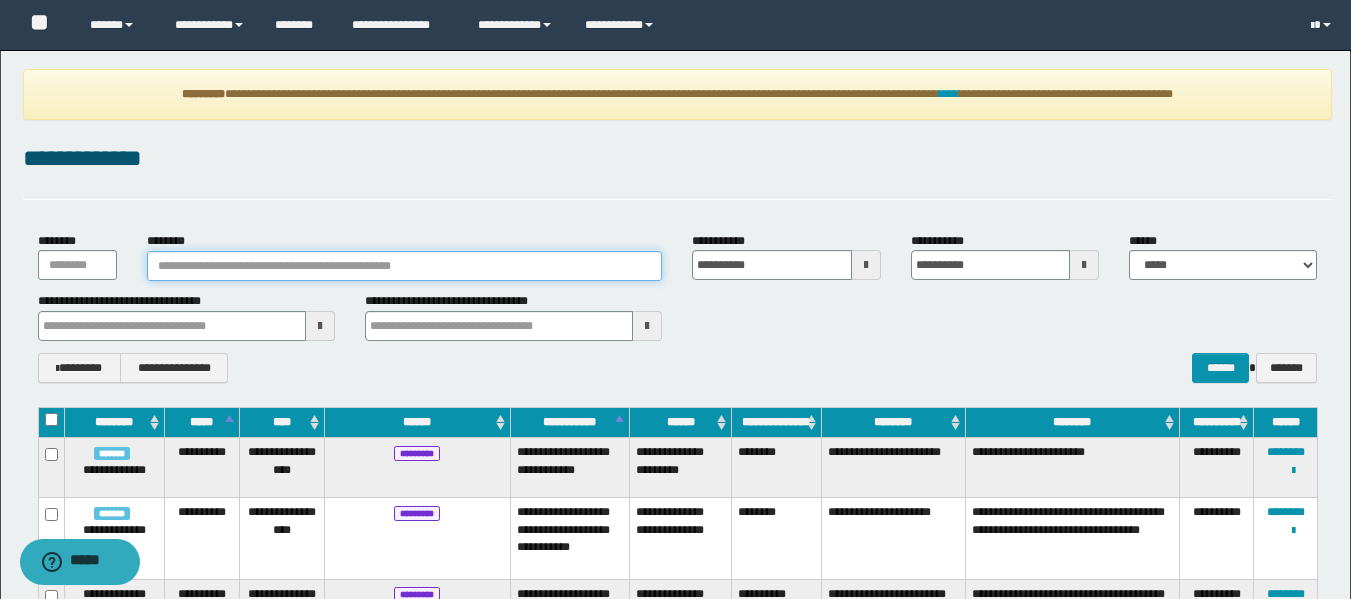 click on "********" at bounding box center [405, 266] 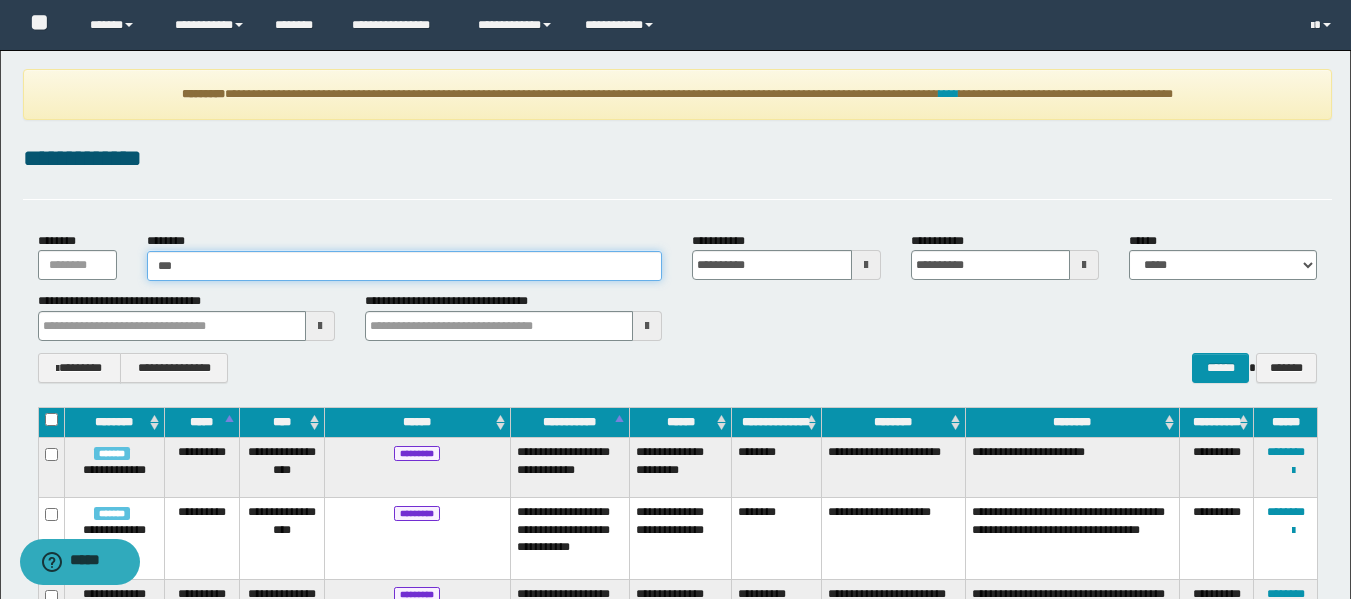type on "****" 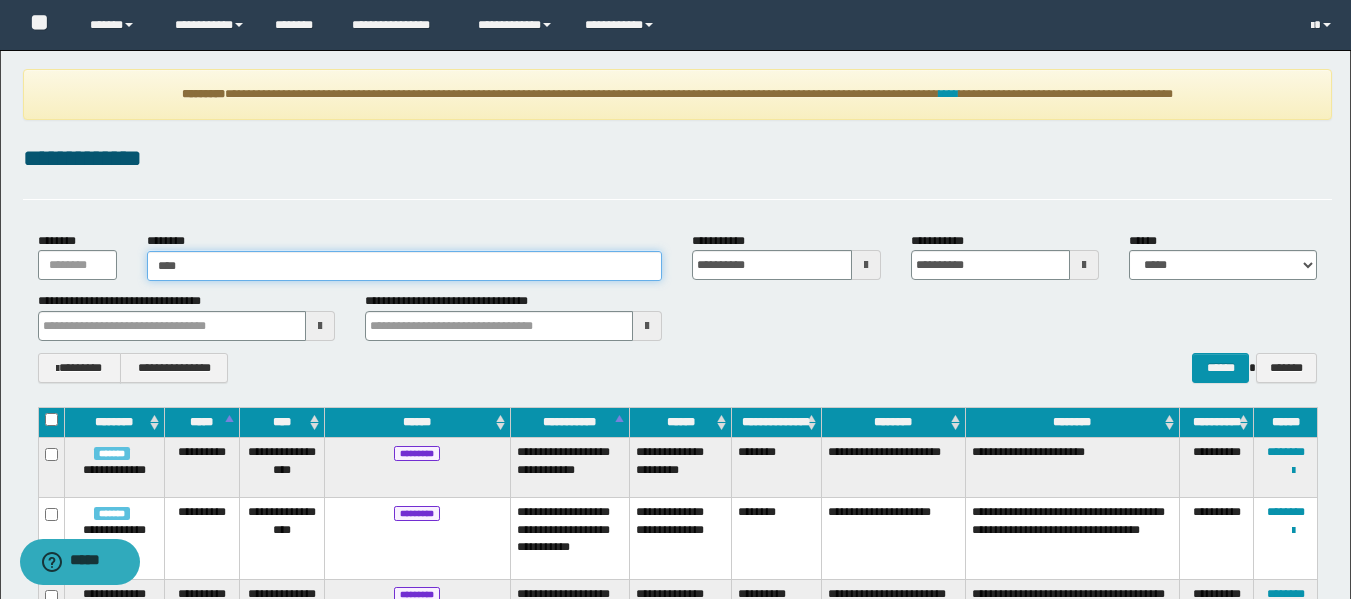 type on "****" 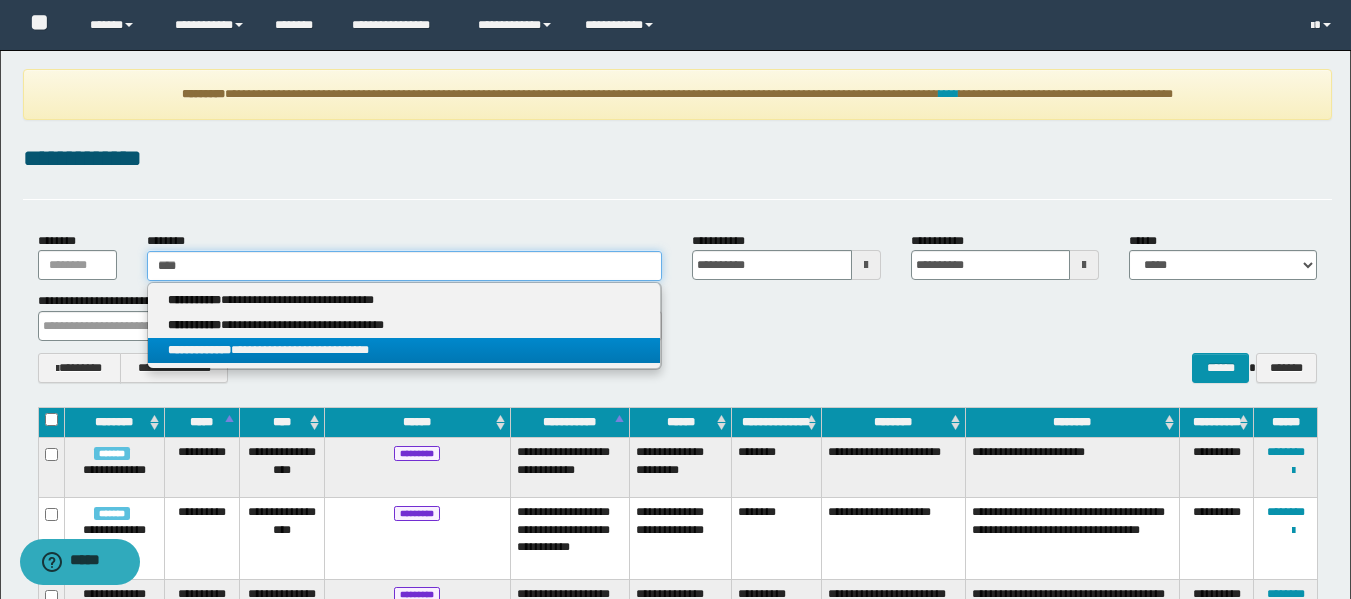 type on "****" 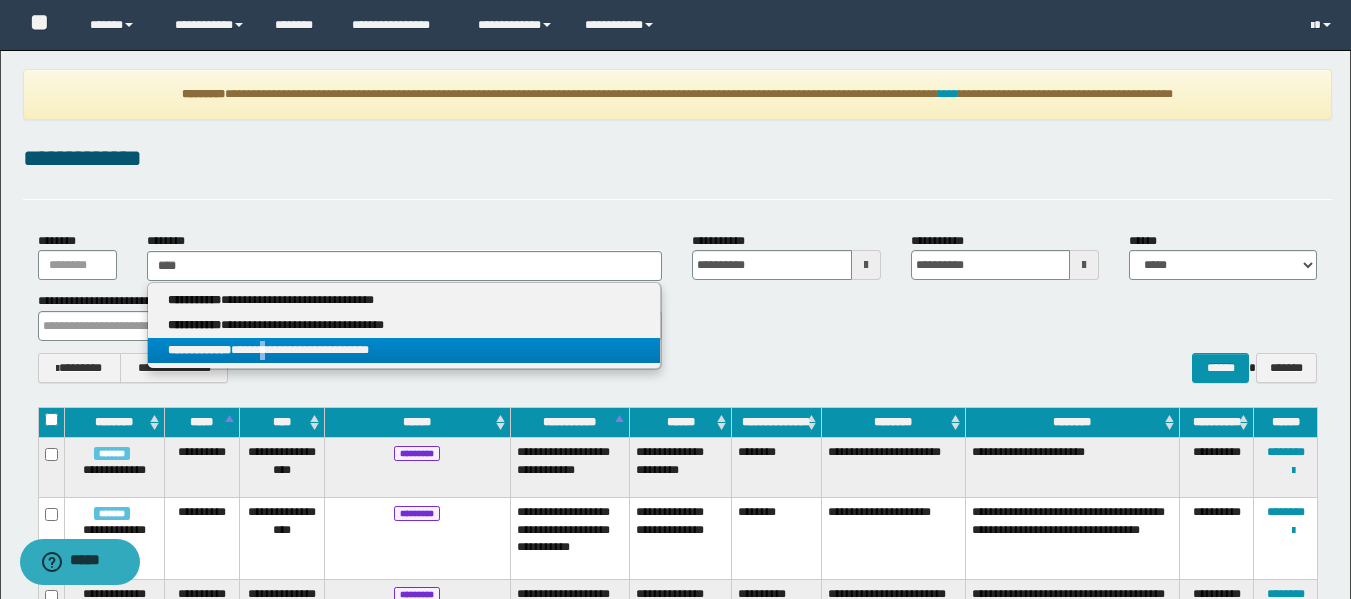 click on "**********" at bounding box center [404, 350] 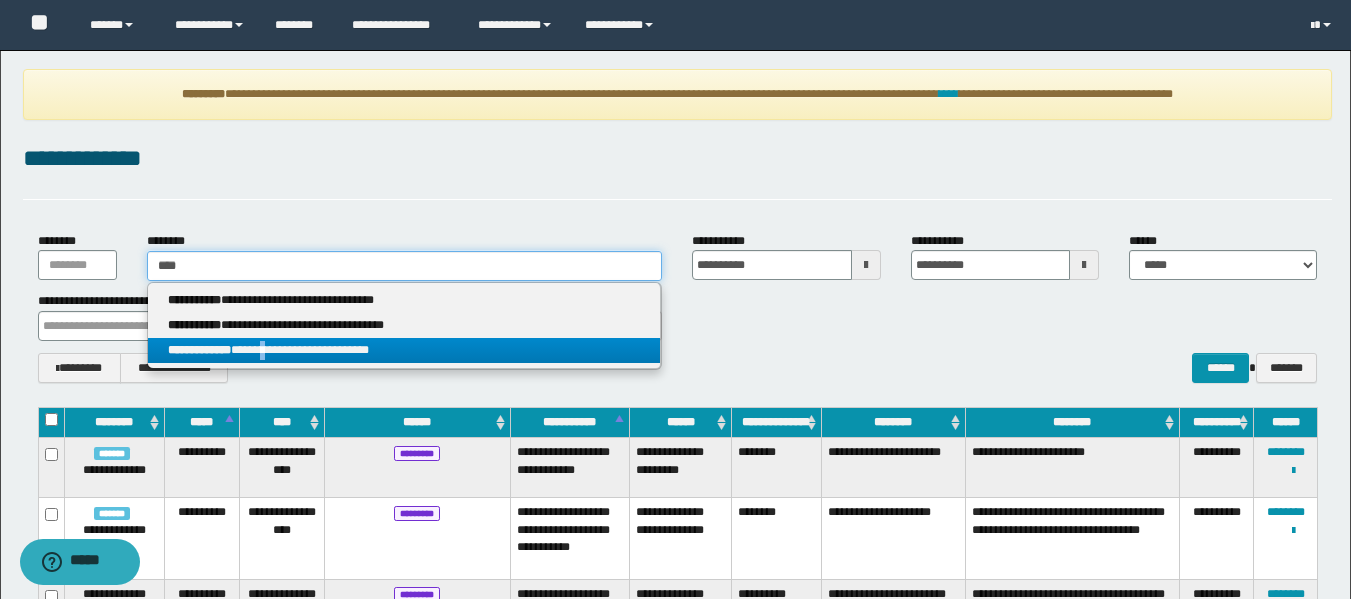 type 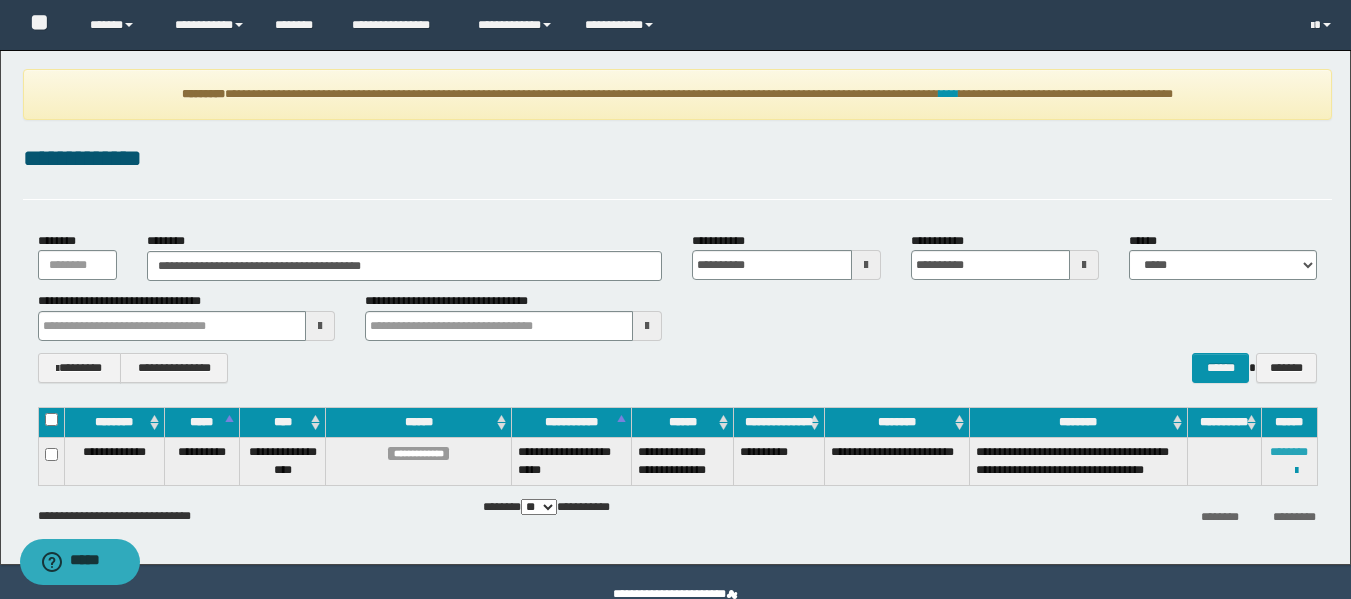 click on "********" at bounding box center [1289, 452] 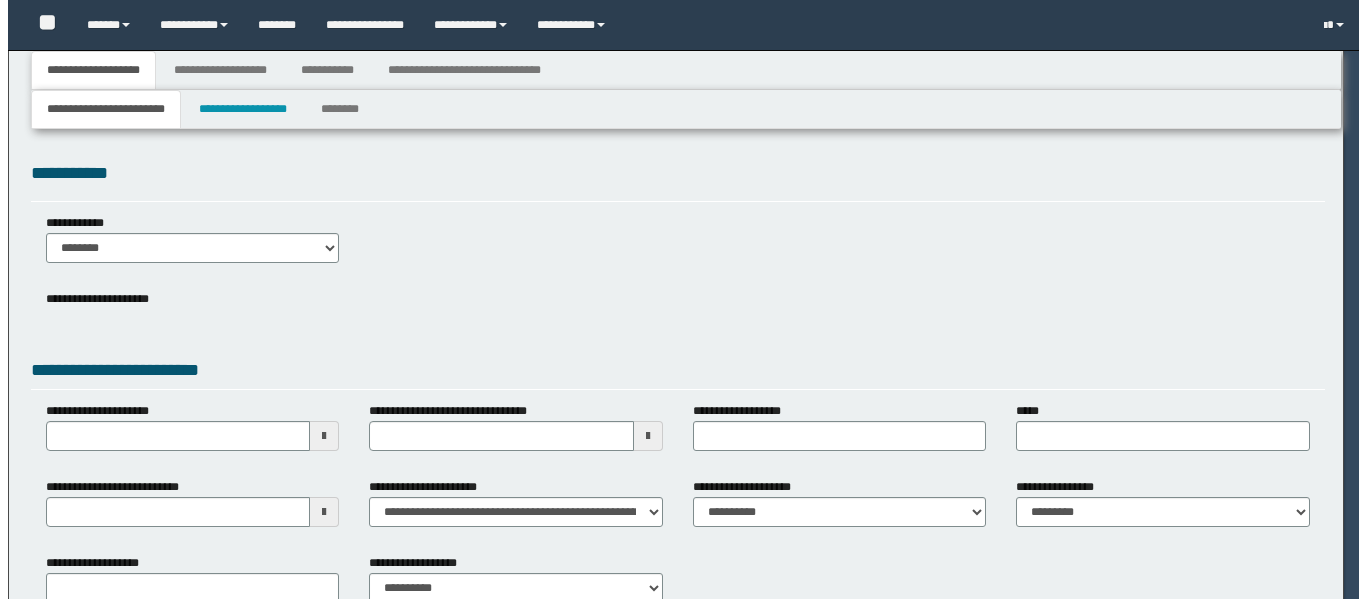 scroll, scrollTop: 0, scrollLeft: 0, axis: both 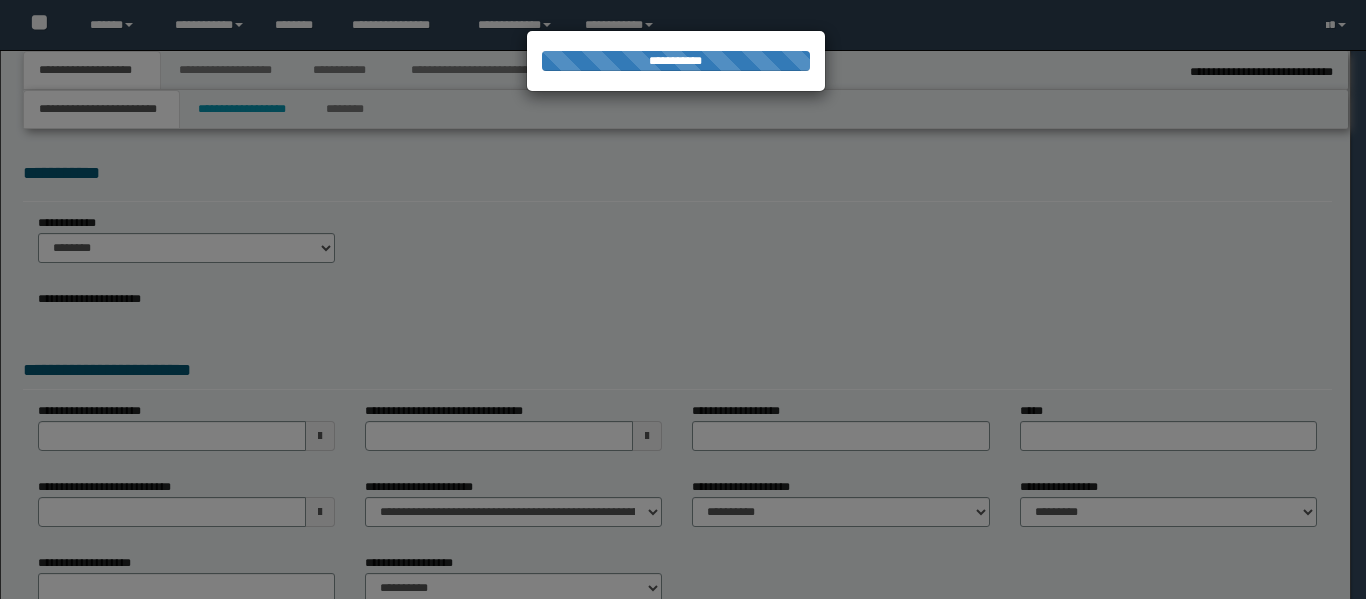 select on "*" 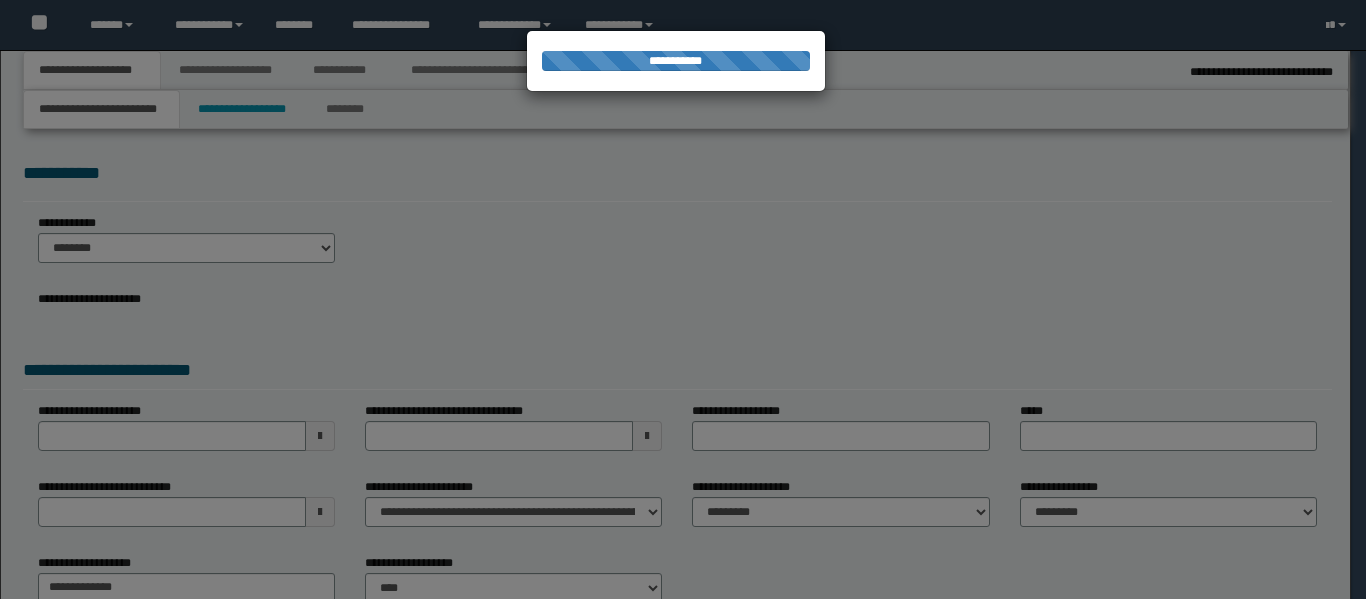 scroll, scrollTop: 0, scrollLeft: 0, axis: both 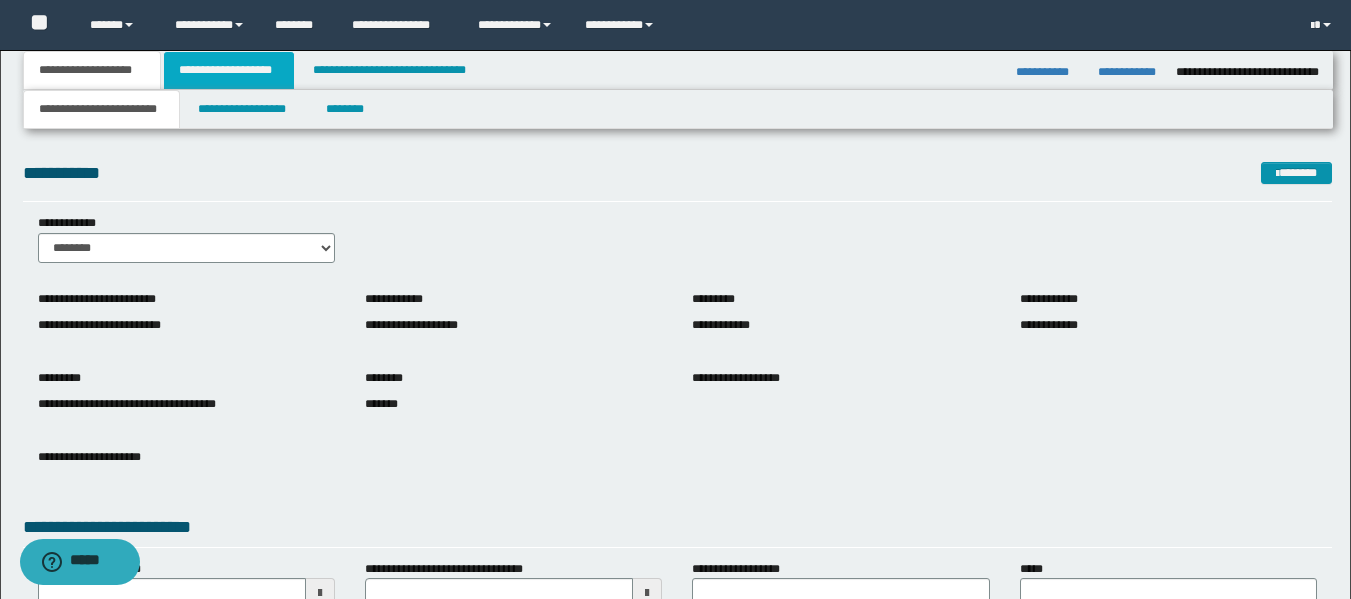 click on "**********" at bounding box center (229, 70) 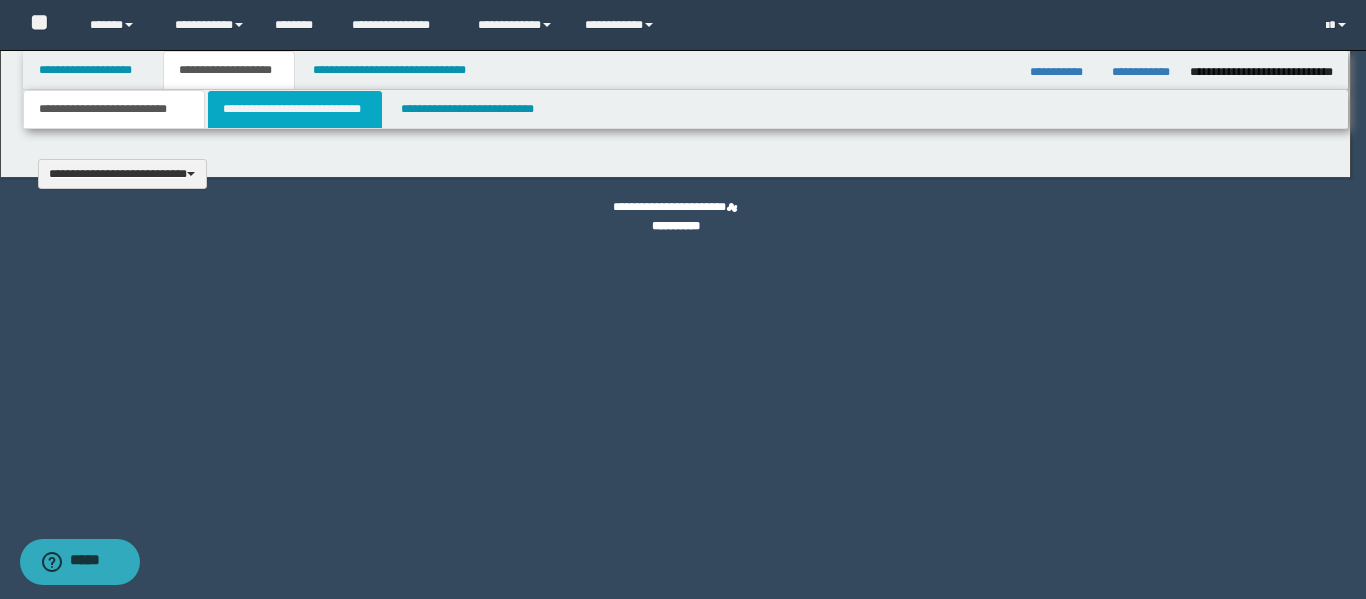 type 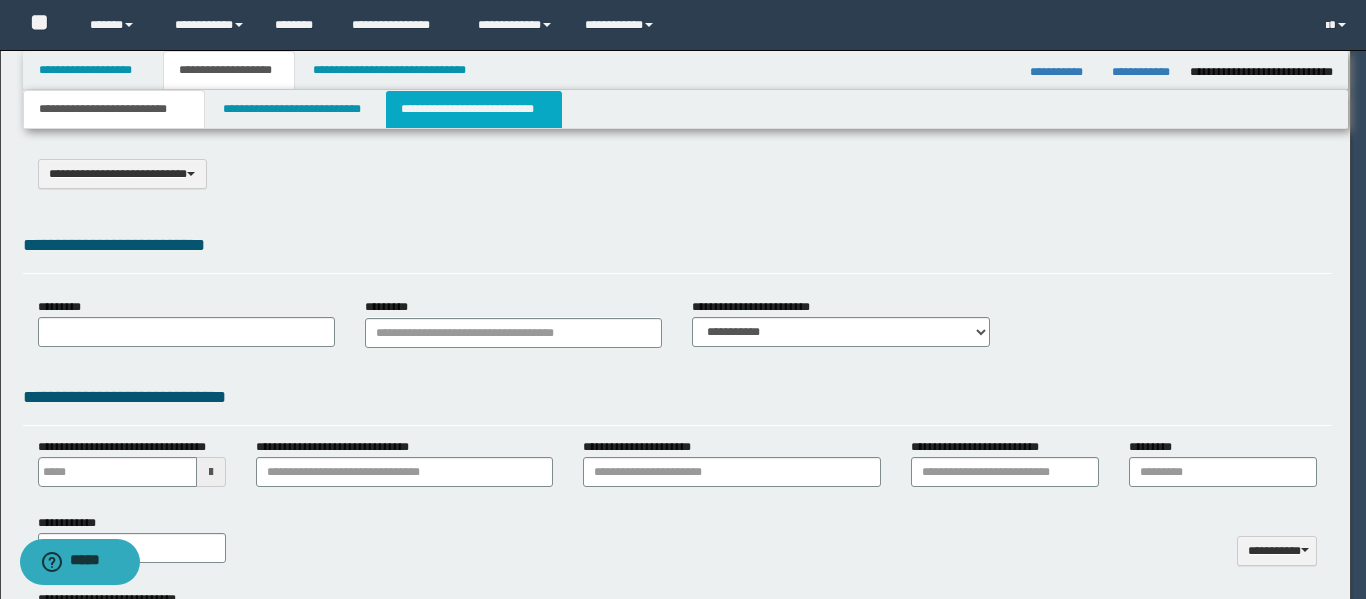 select on "*" 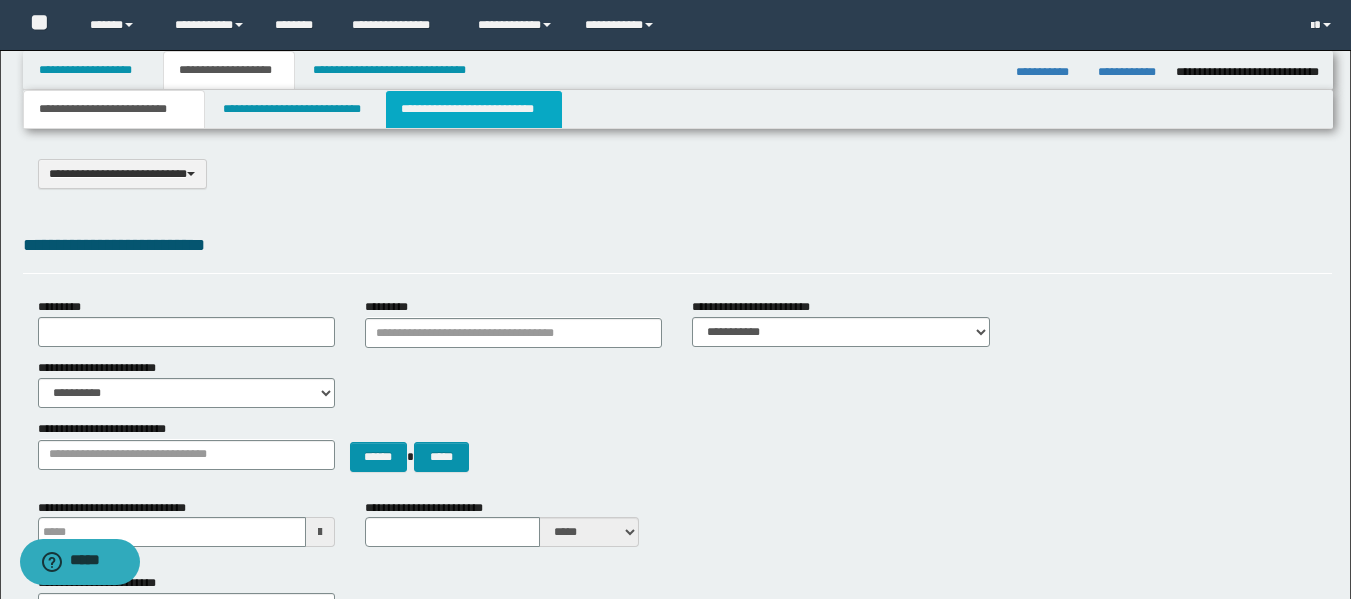 click on "**********" at bounding box center [474, 109] 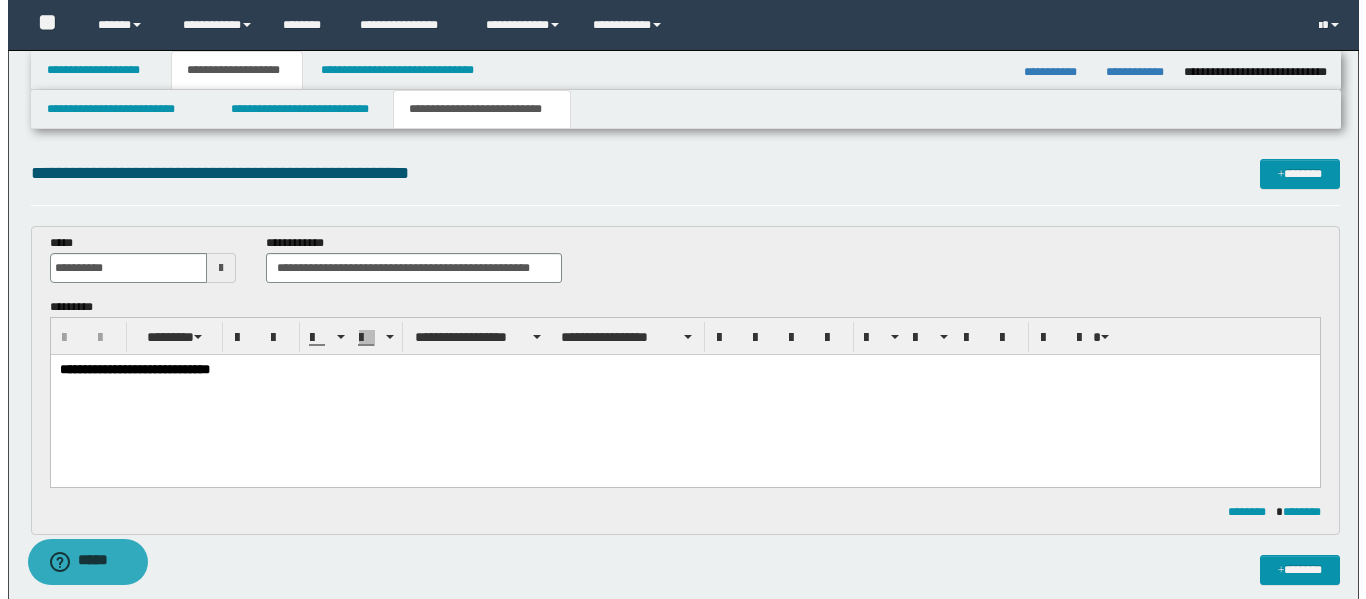 scroll, scrollTop: 0, scrollLeft: 0, axis: both 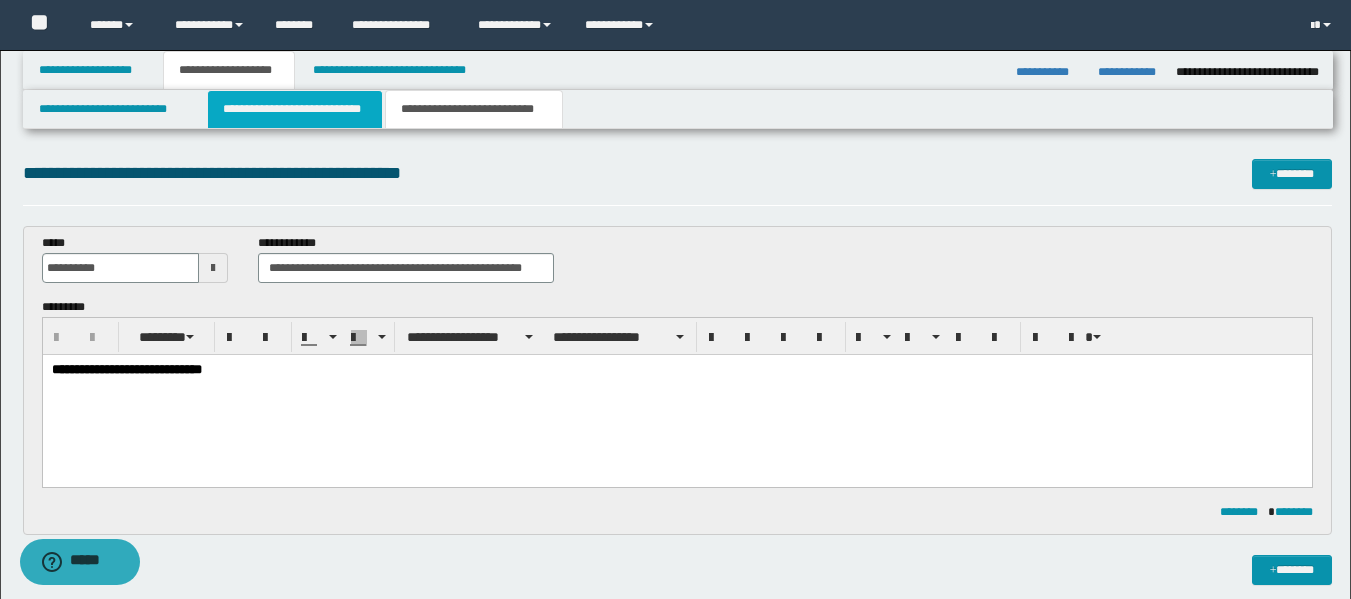 click on "**********" at bounding box center (295, 109) 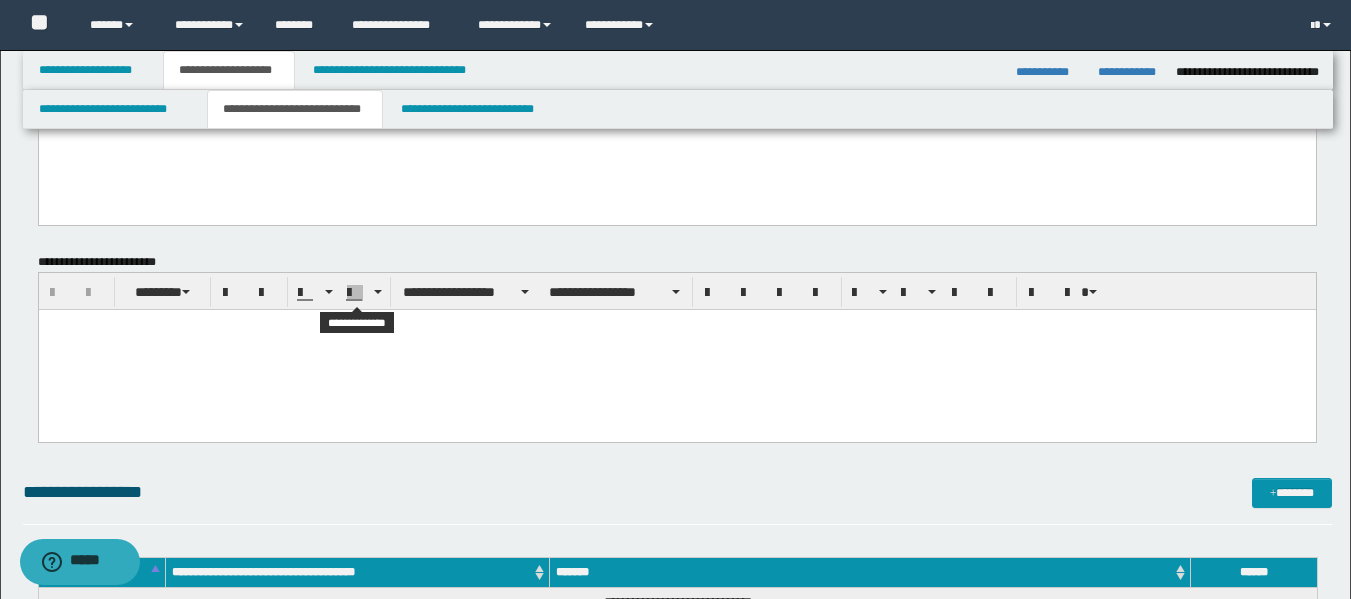 scroll, scrollTop: 200, scrollLeft: 0, axis: vertical 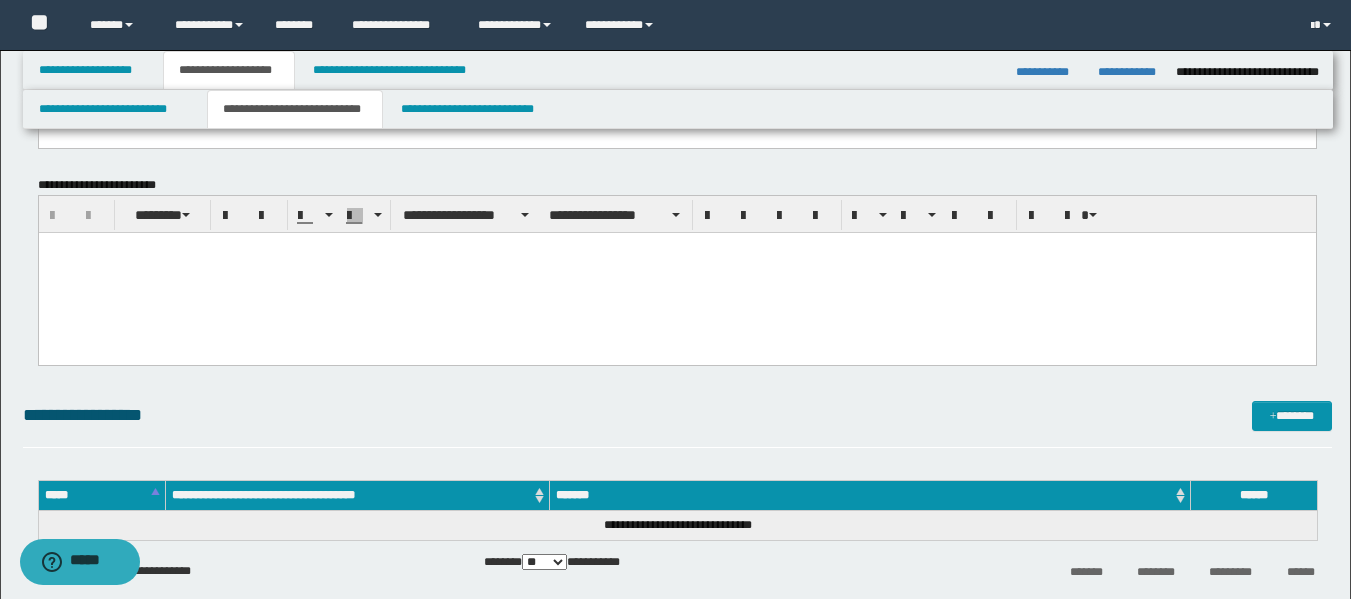 click at bounding box center (676, 247) 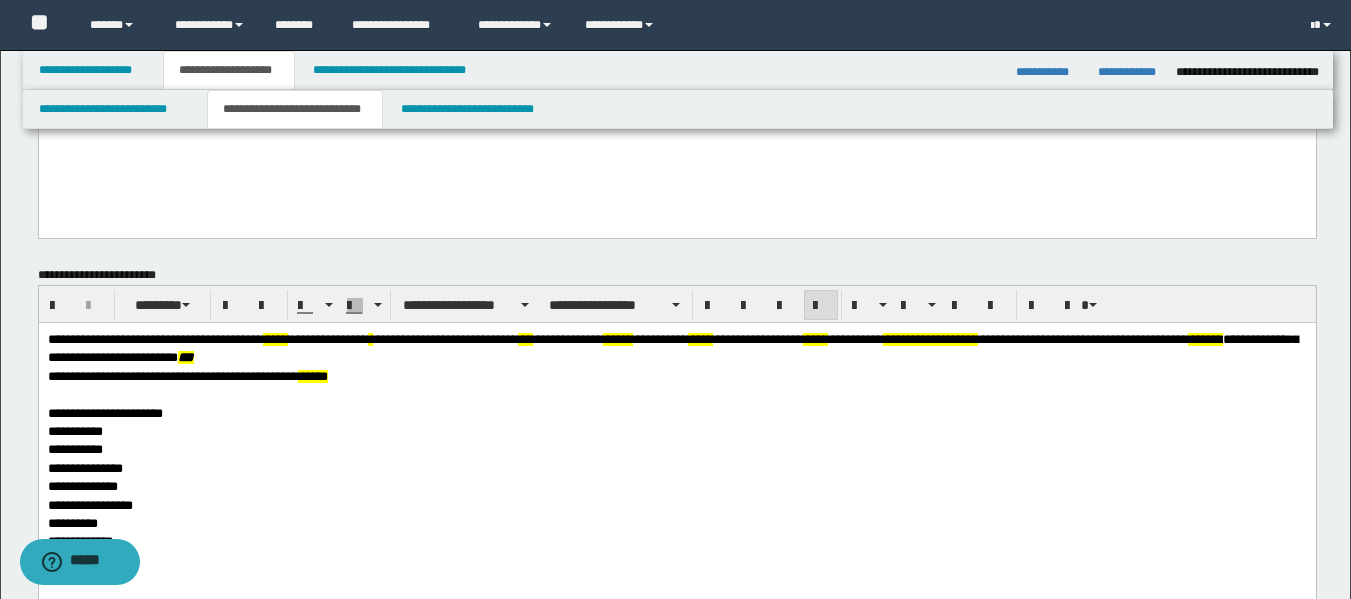 scroll, scrollTop: 0, scrollLeft: 0, axis: both 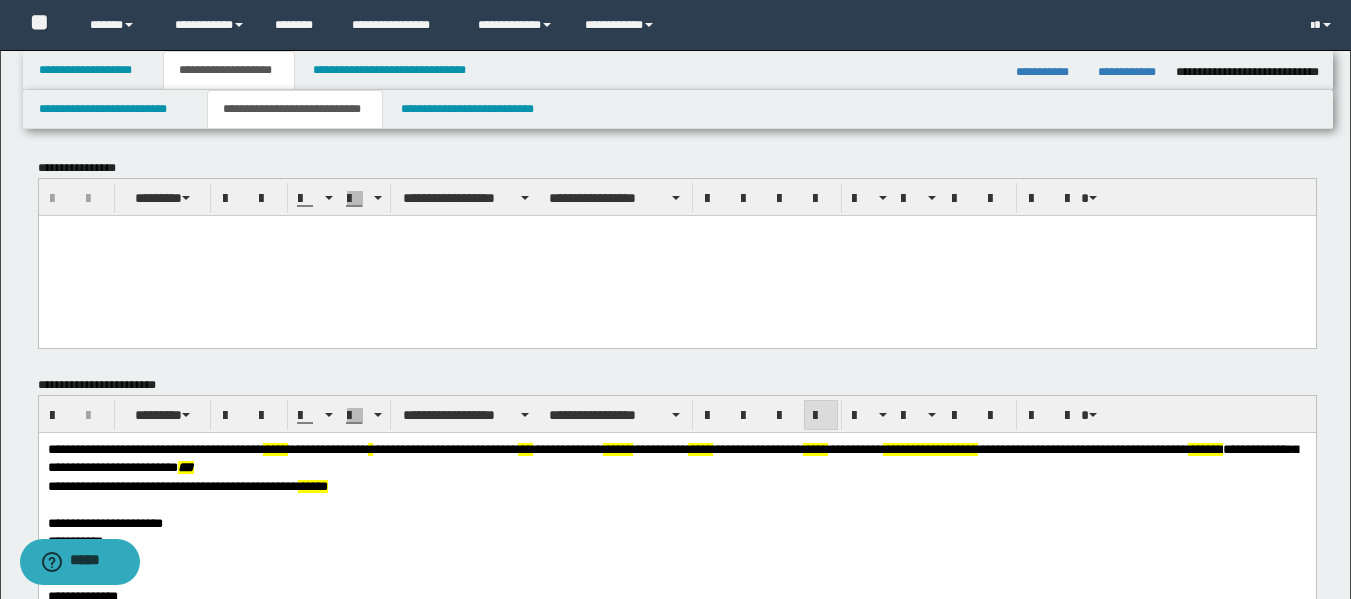 click at bounding box center [676, 230] 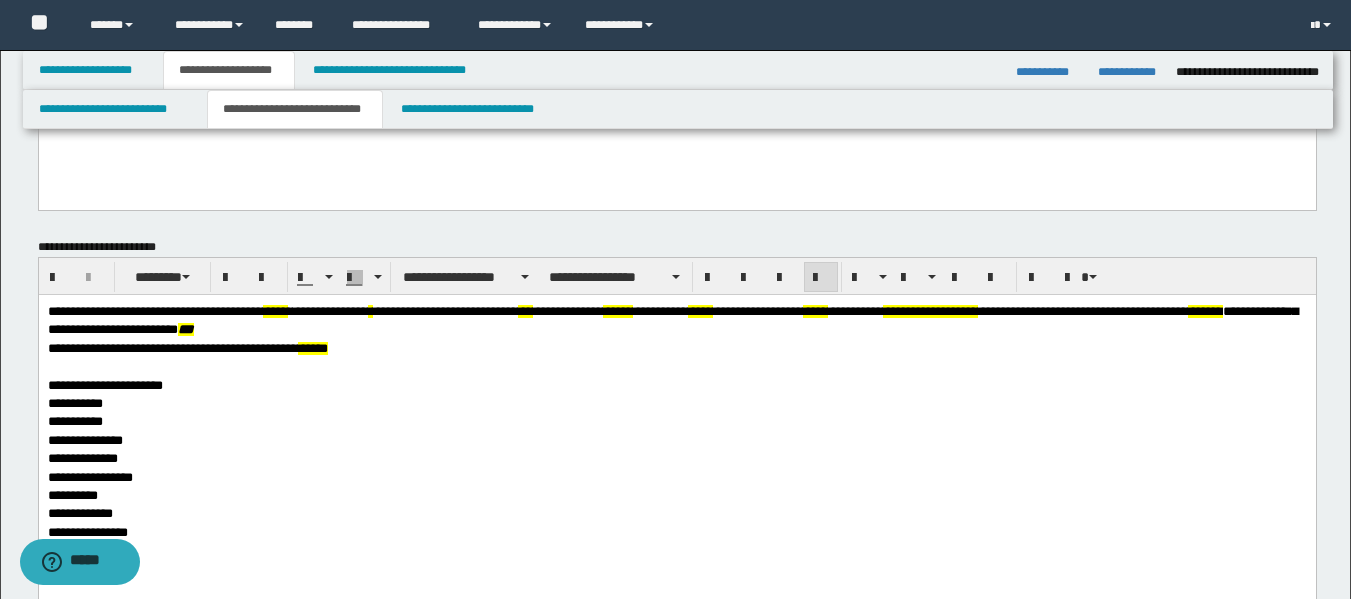 scroll, scrollTop: 300, scrollLeft: 0, axis: vertical 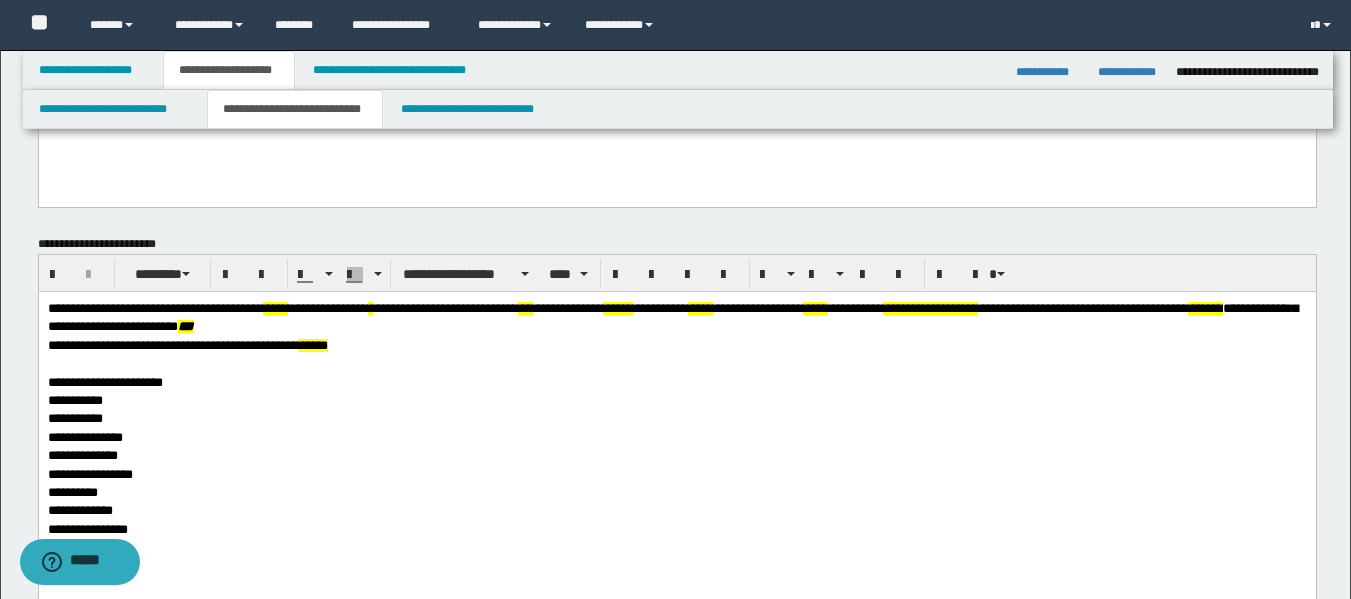 click on "**********" at bounding box center [154, 307] 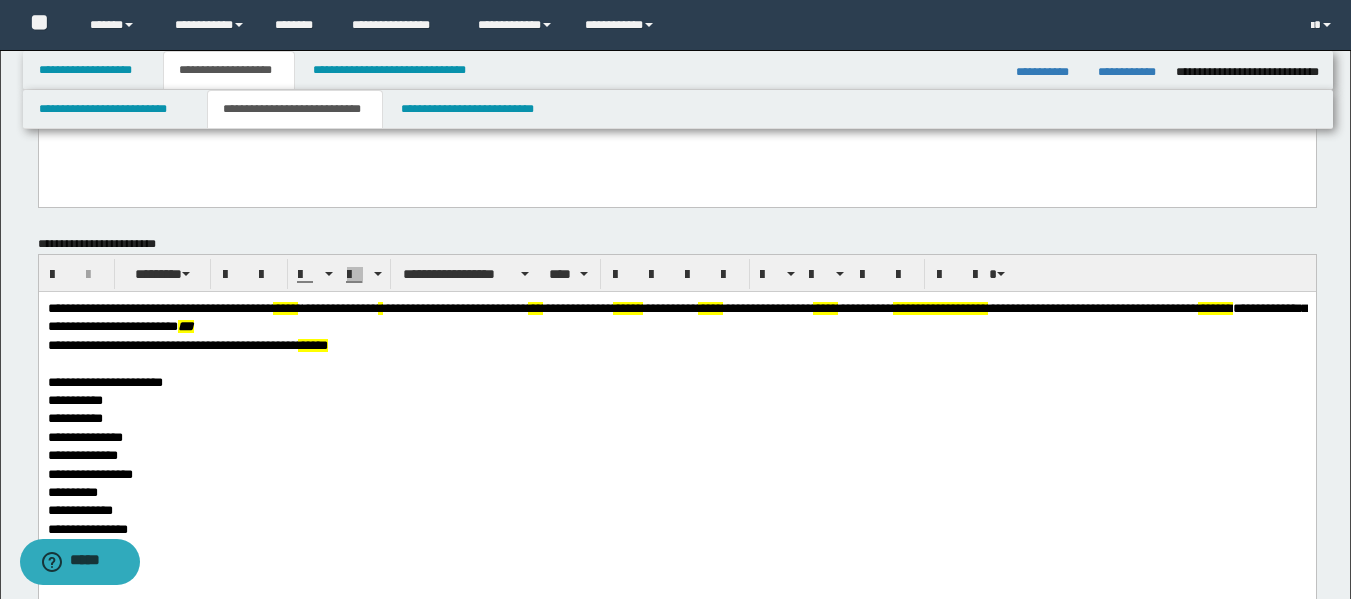 click on "**********" at bounding box center (339, 307) 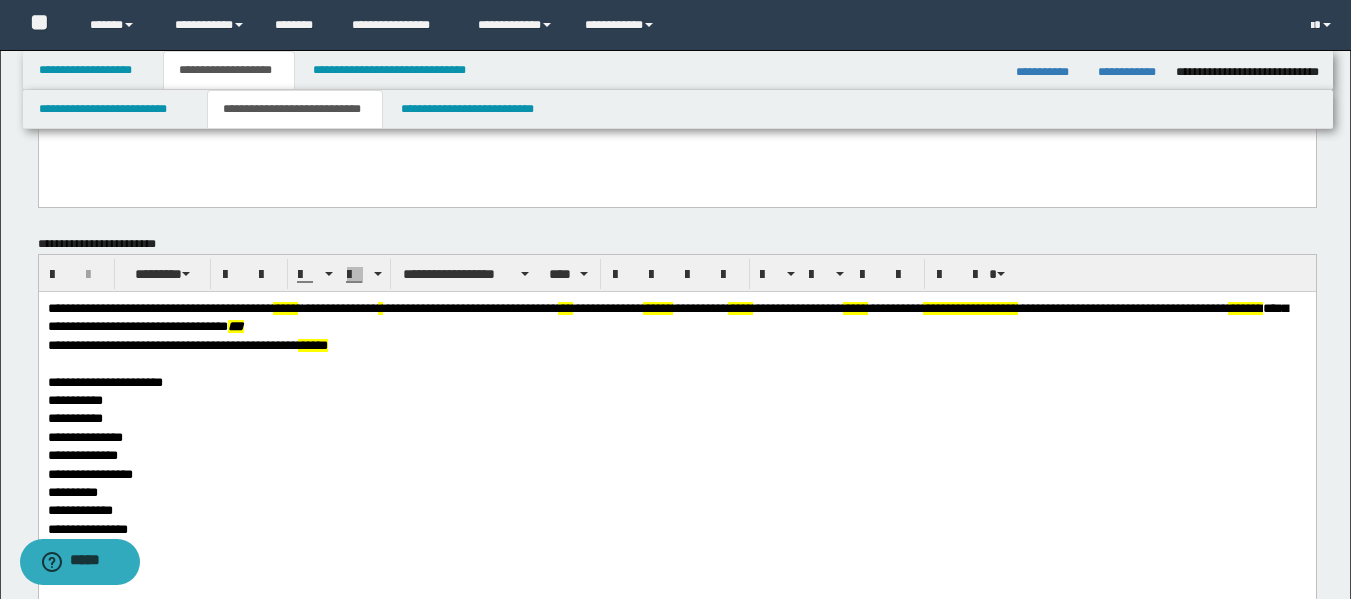 click on "**********" at bounding box center [469, 307] 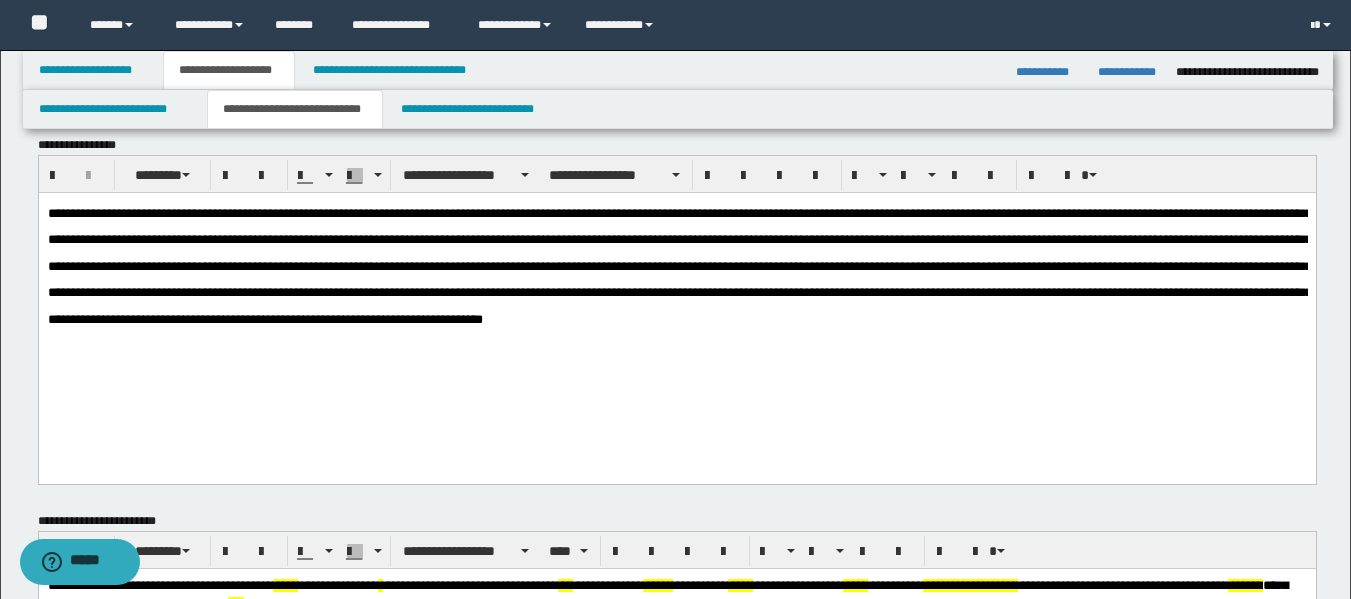 scroll, scrollTop: 0, scrollLeft: 0, axis: both 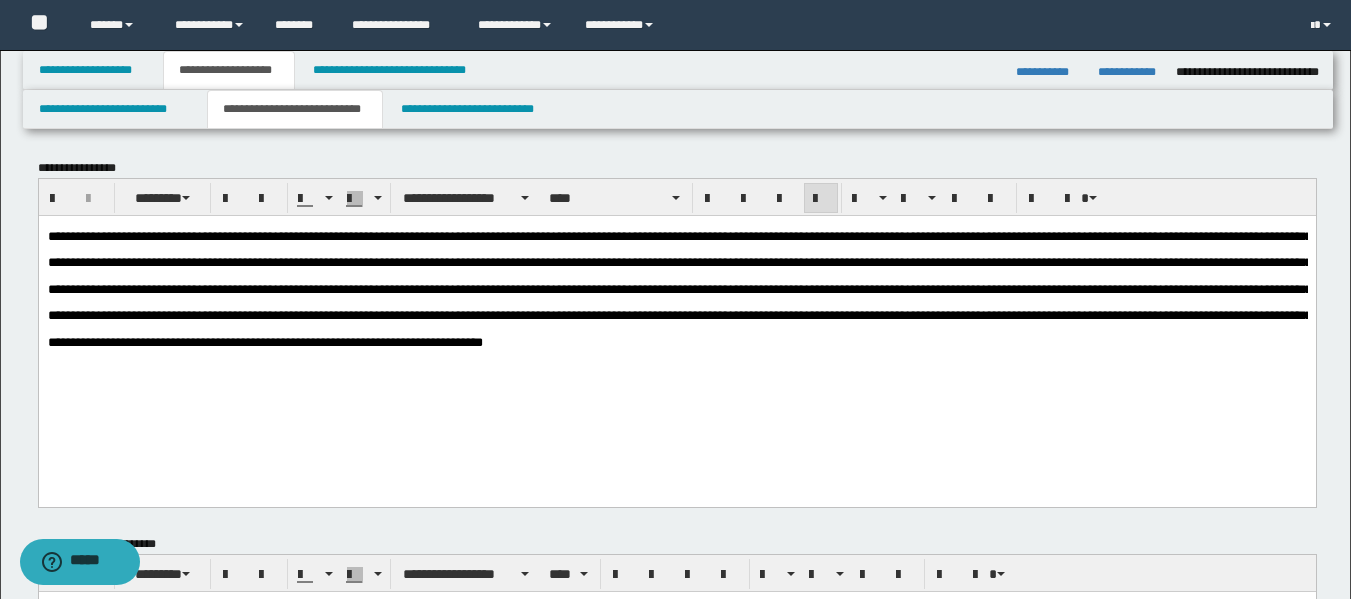 click at bounding box center [679, 288] 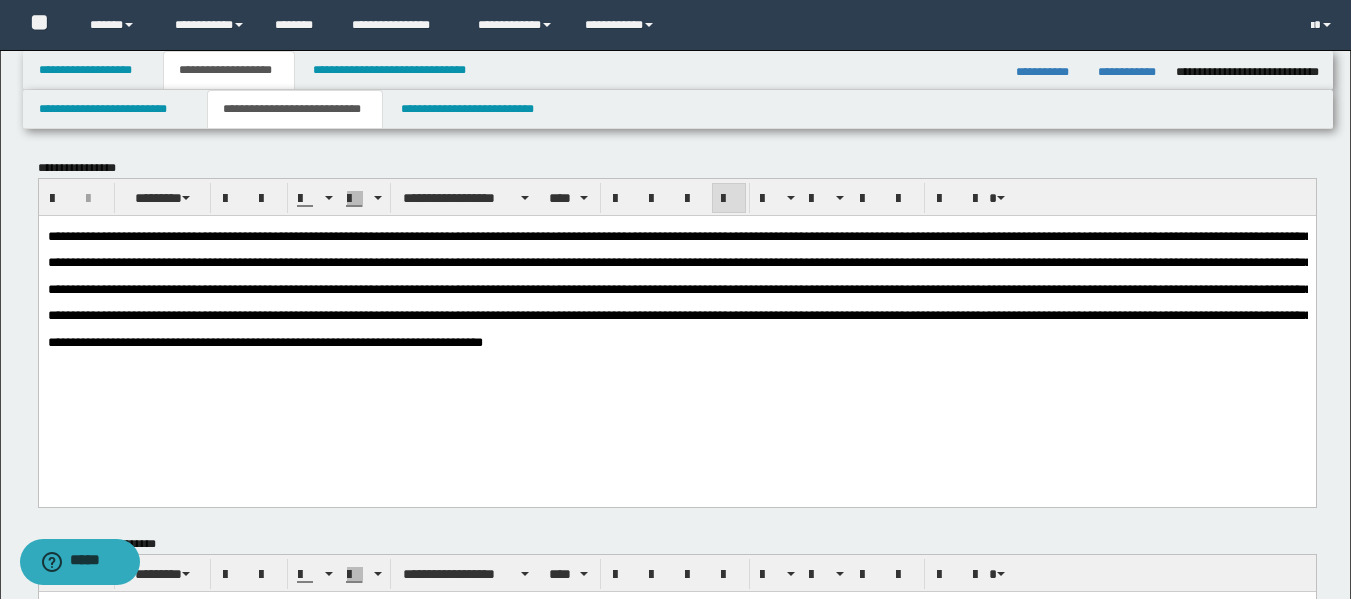 click at bounding box center [679, 288] 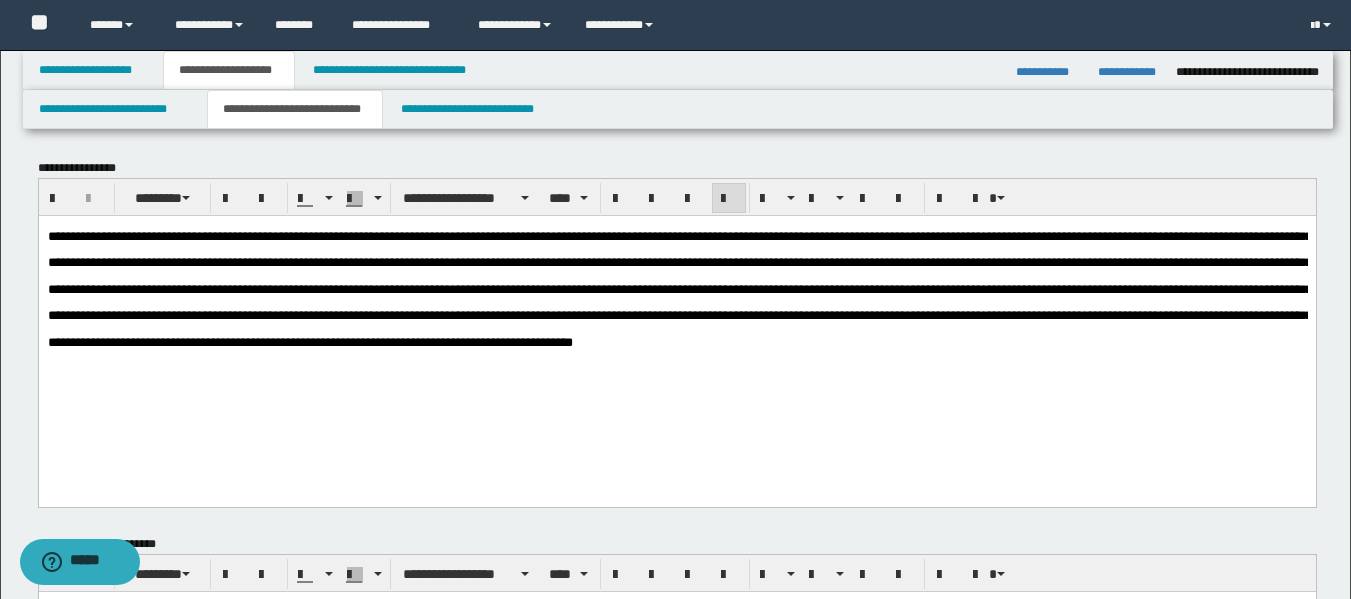click at bounding box center (679, 288) 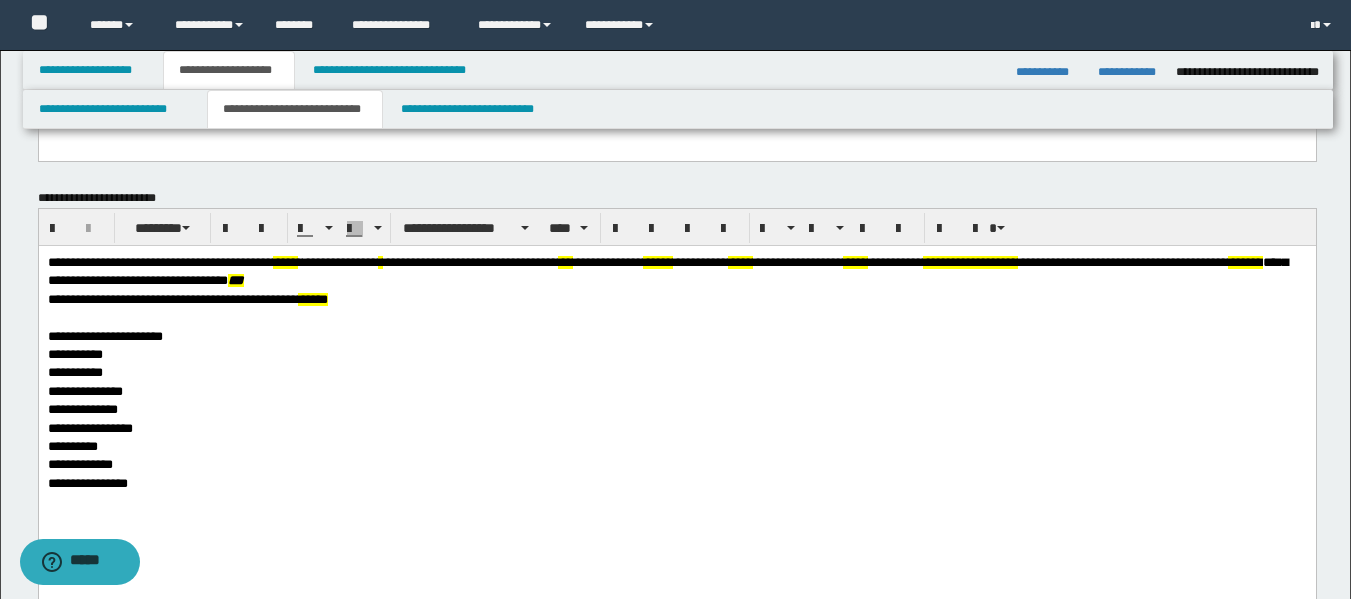 scroll, scrollTop: 400, scrollLeft: 0, axis: vertical 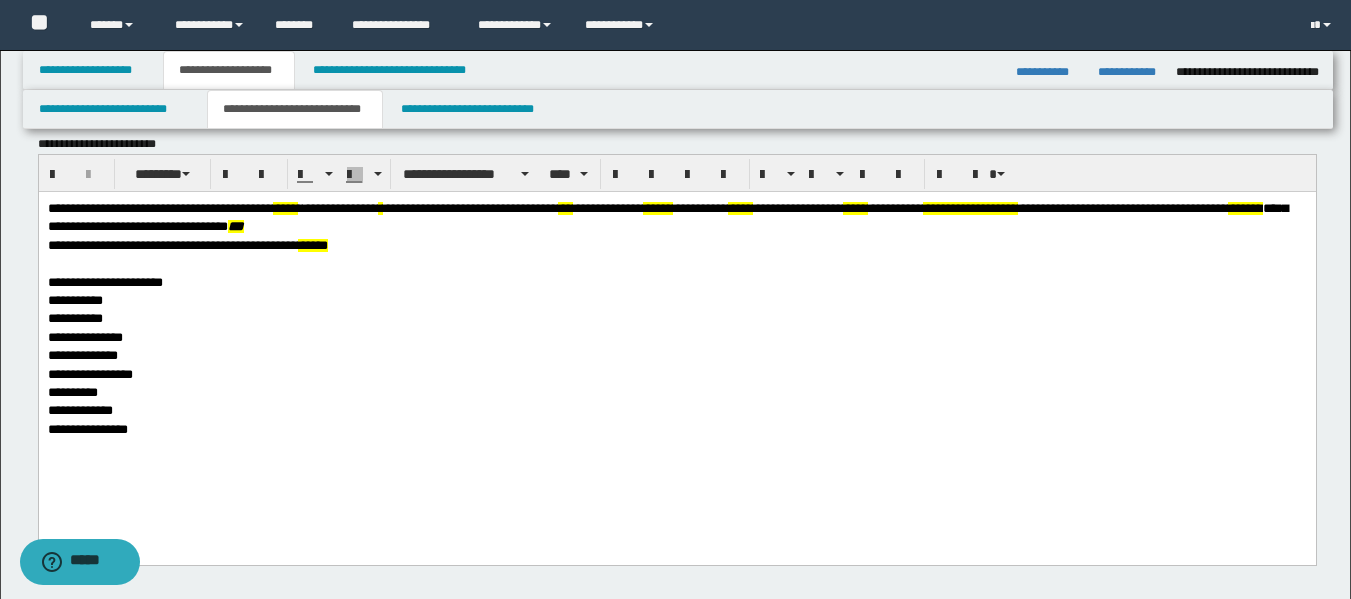 click on "**********" at bounding box center (339, 207) 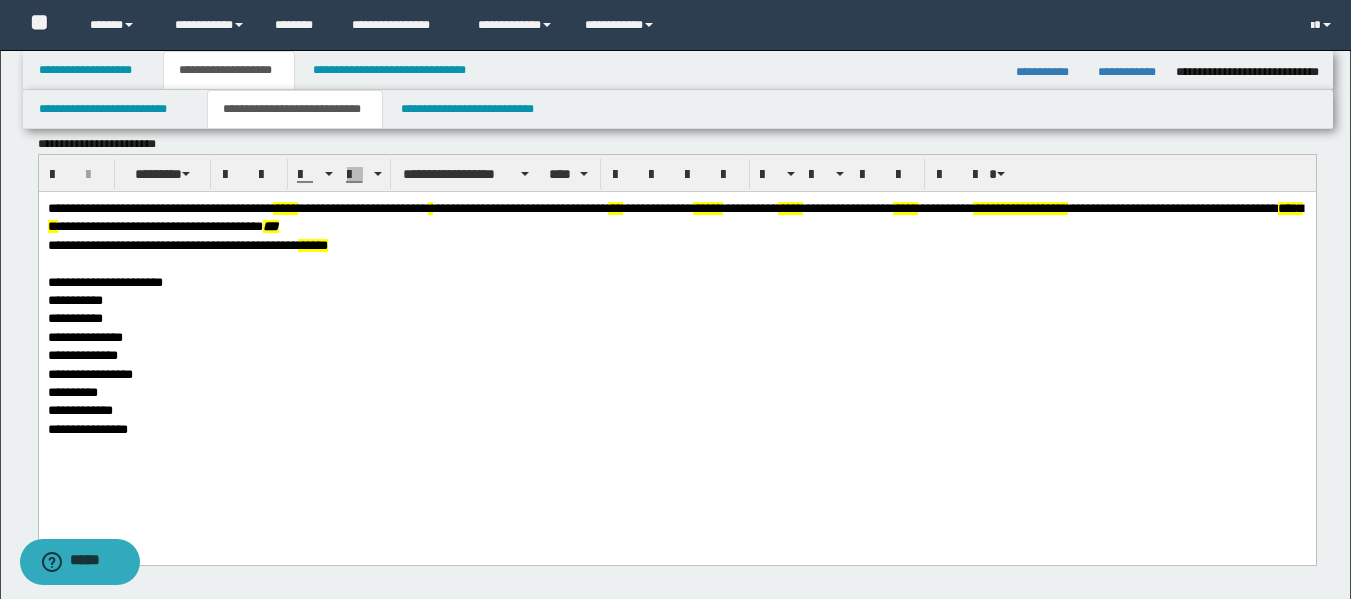 click on "**********" at bounding box center [519, 207] 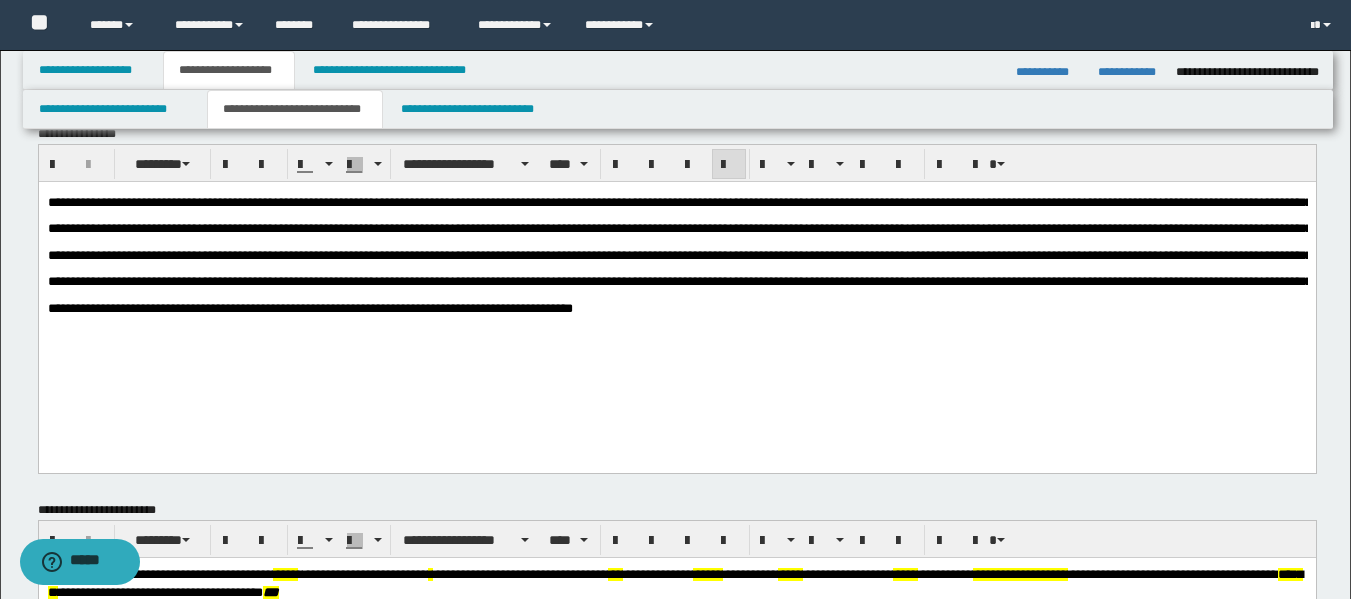 scroll, scrollTop: 0, scrollLeft: 0, axis: both 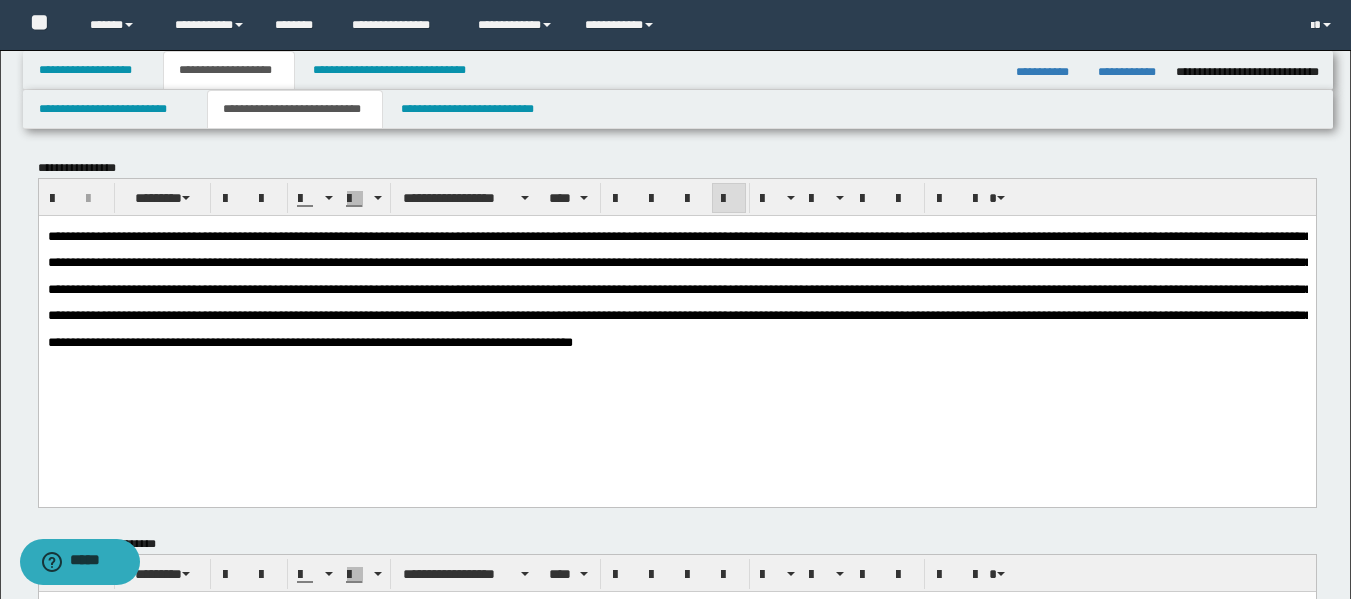 click at bounding box center [679, 288] 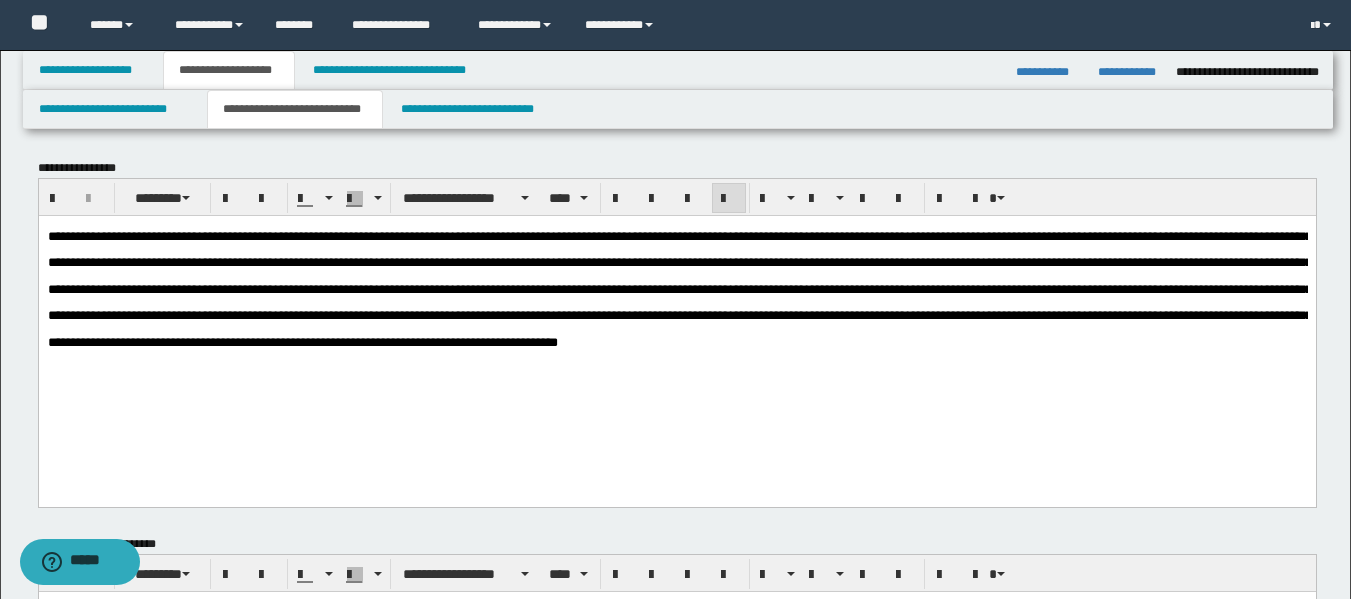 click at bounding box center (679, 288) 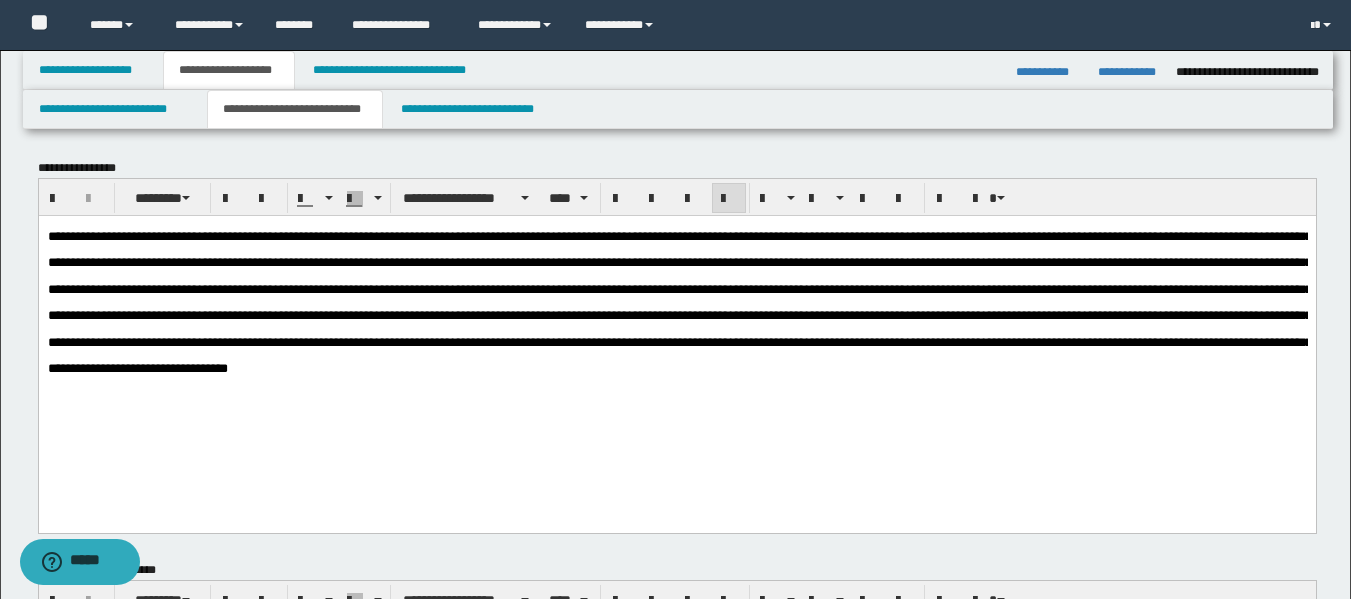 click at bounding box center (679, 301) 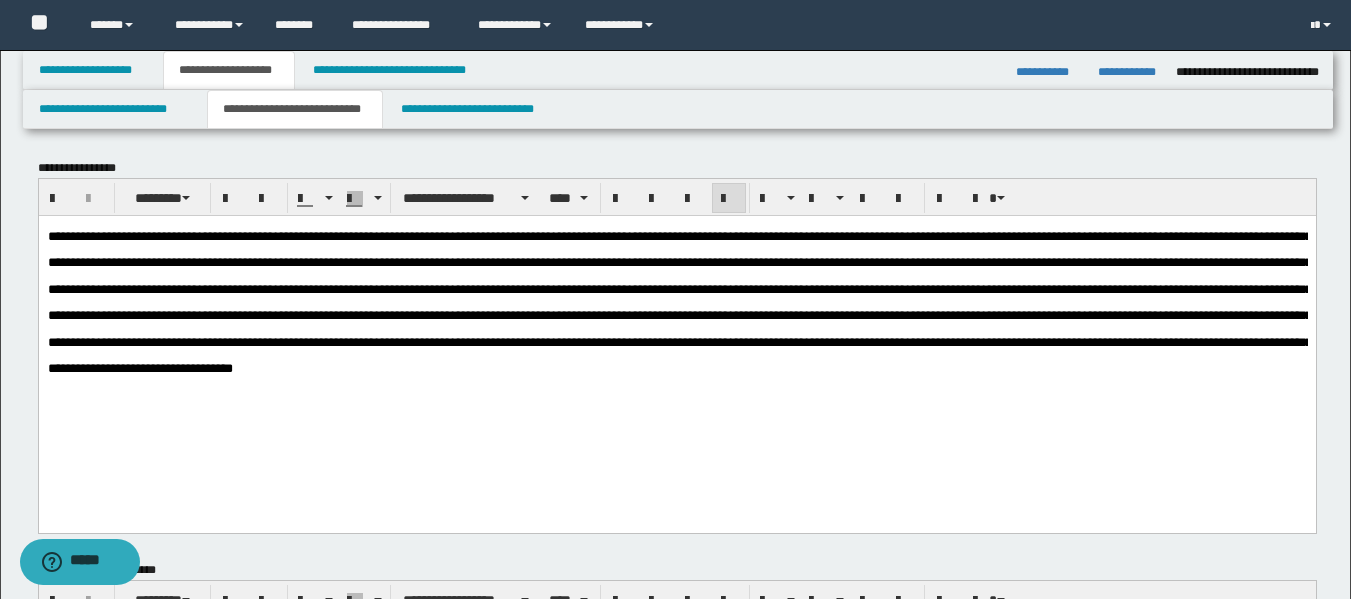click at bounding box center (679, 301) 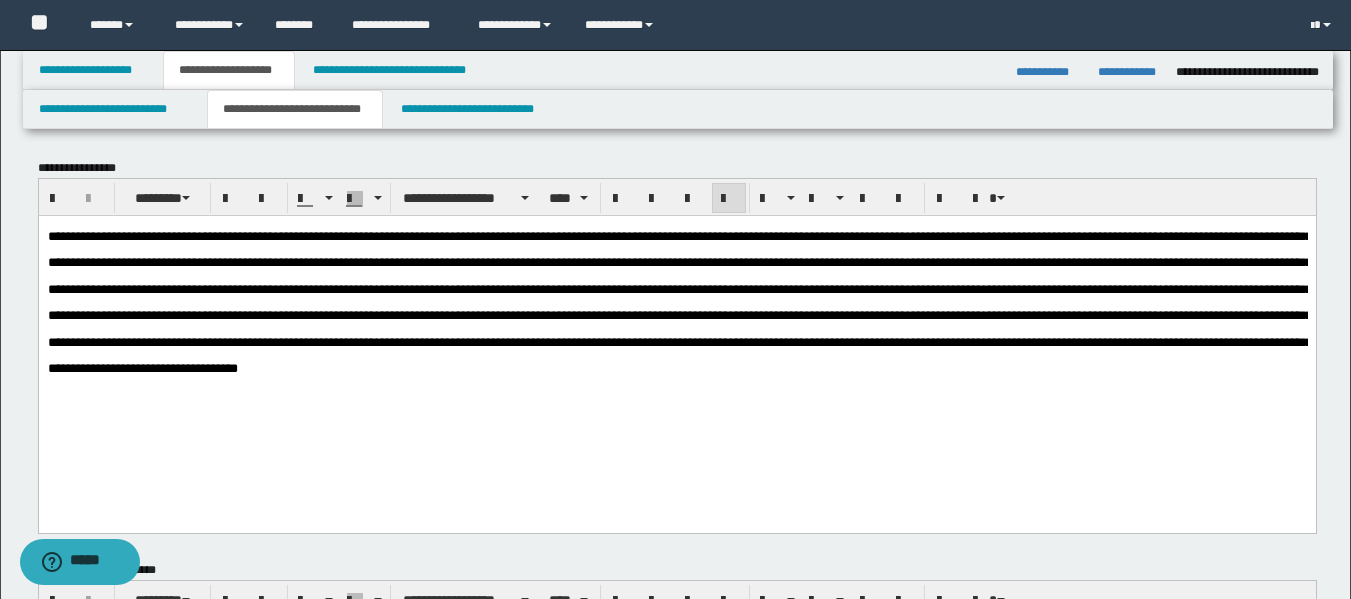 click at bounding box center (679, 301) 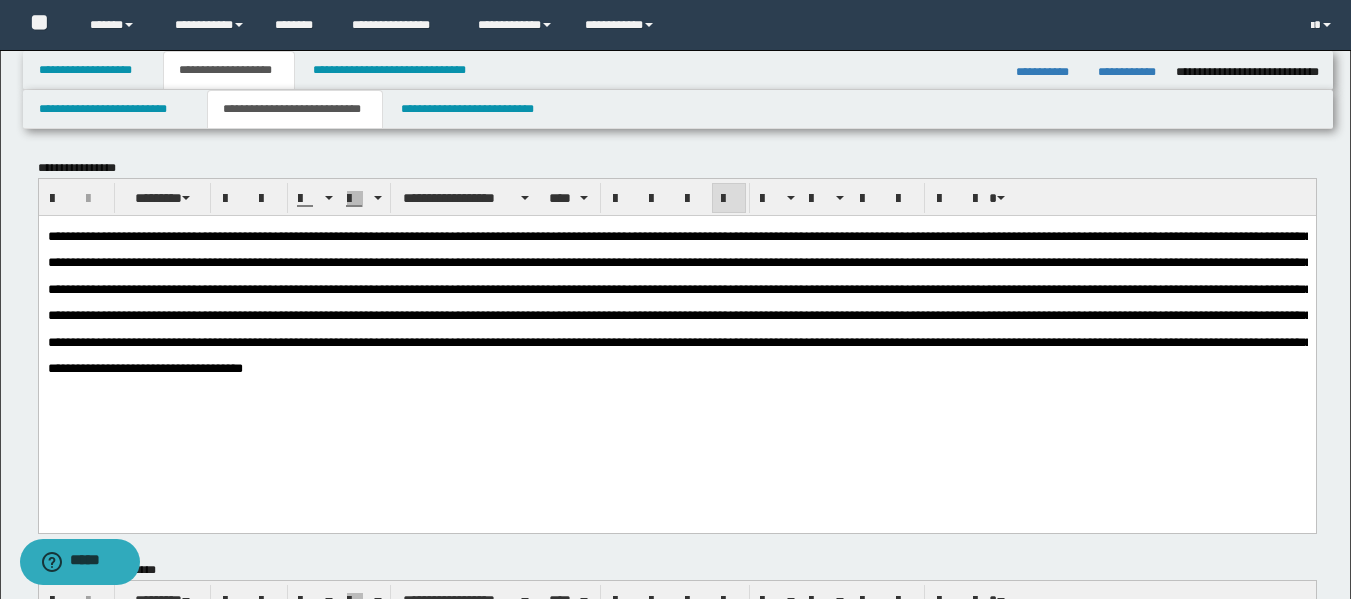 click at bounding box center [679, 301] 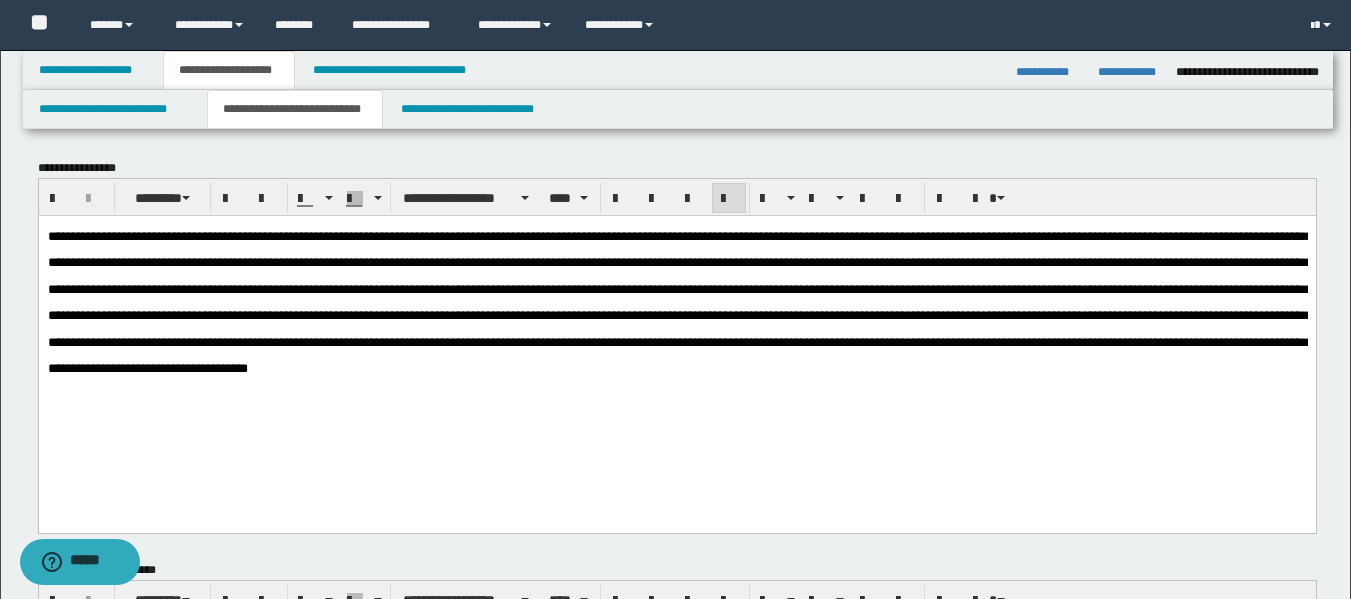 click at bounding box center [679, 301] 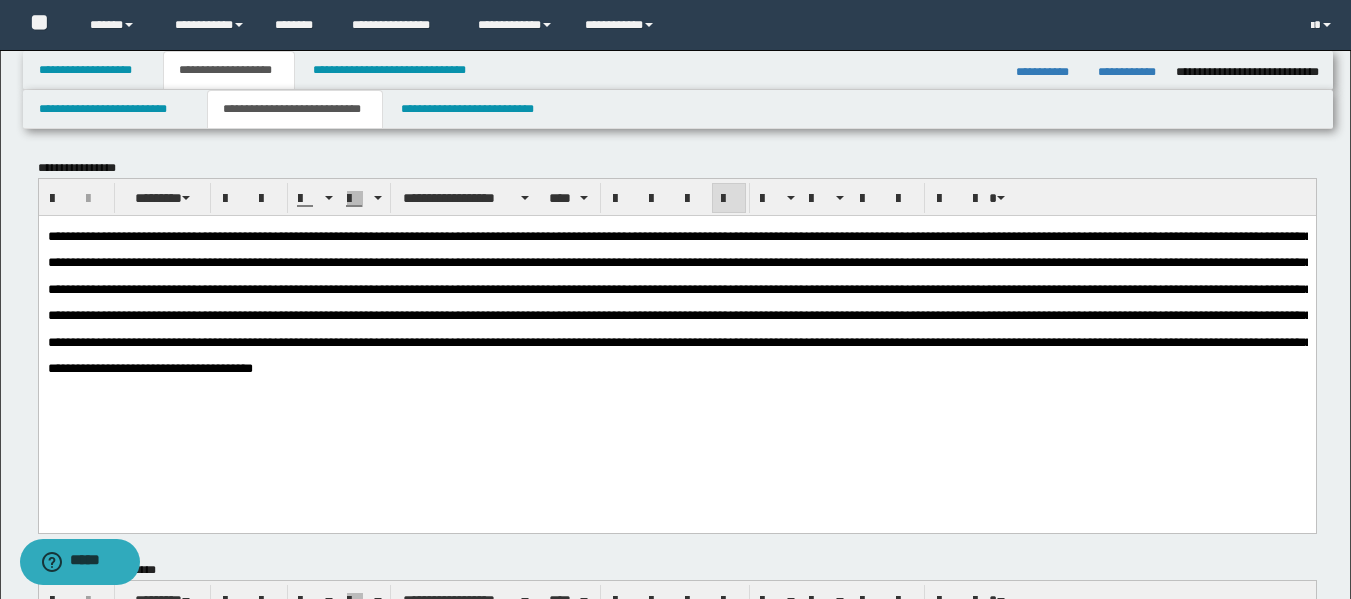 click at bounding box center [679, 301] 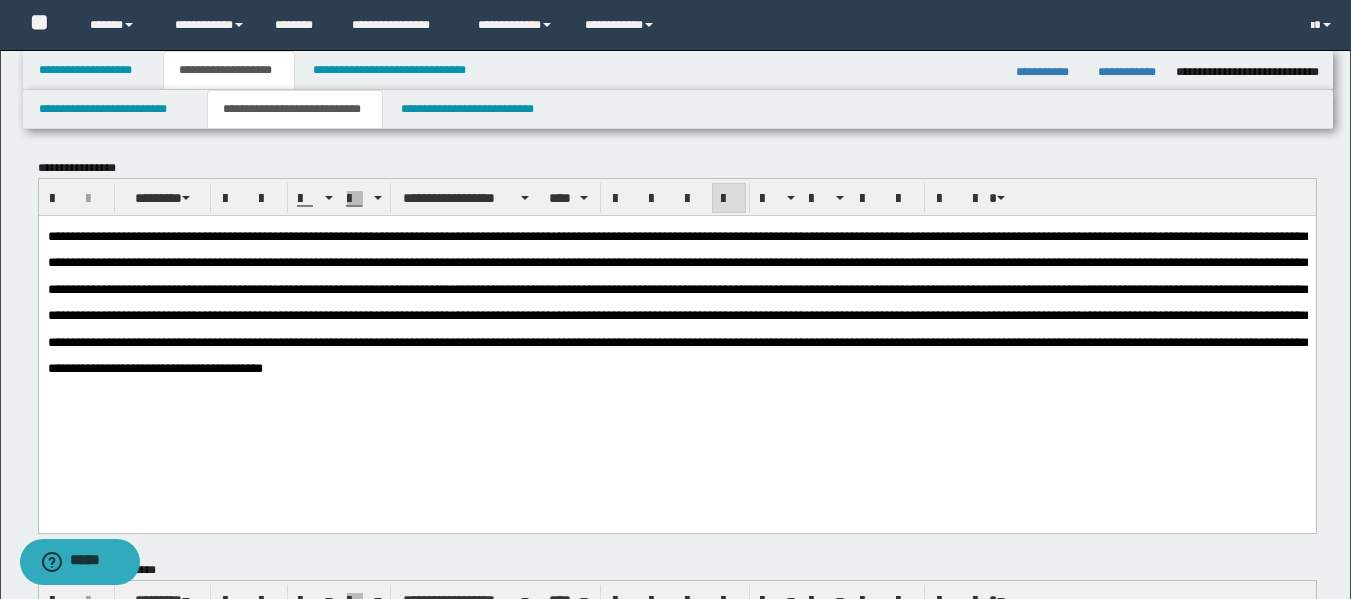 click at bounding box center (679, 301) 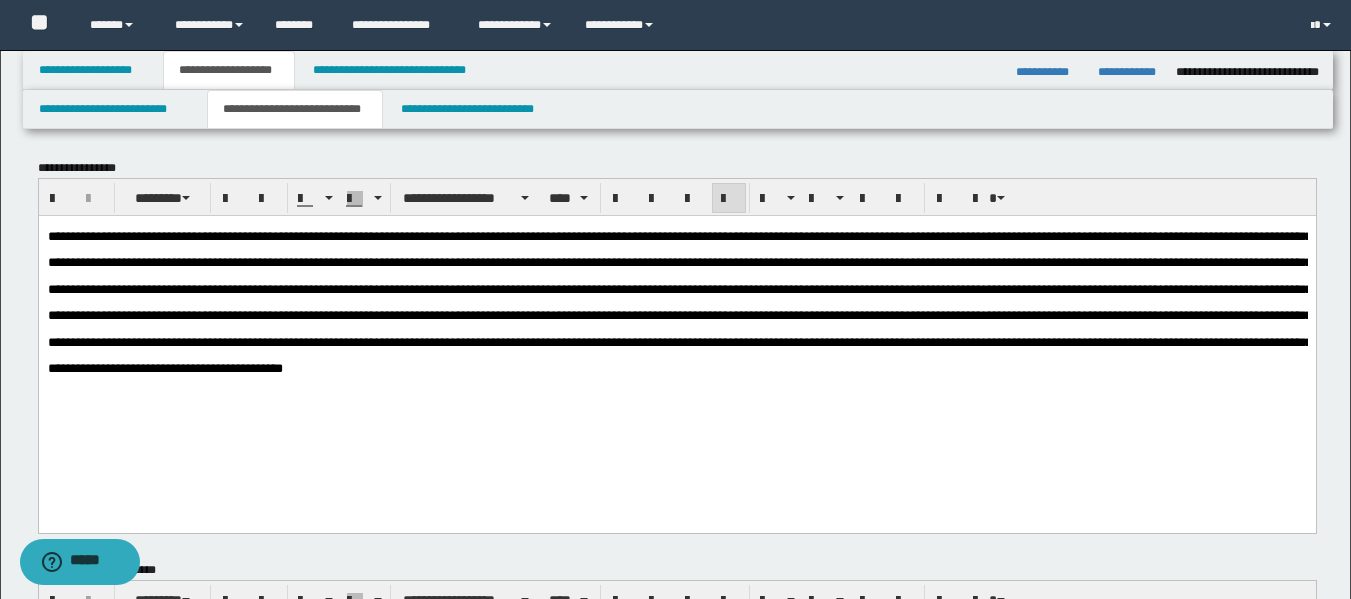 click at bounding box center (676, 302) 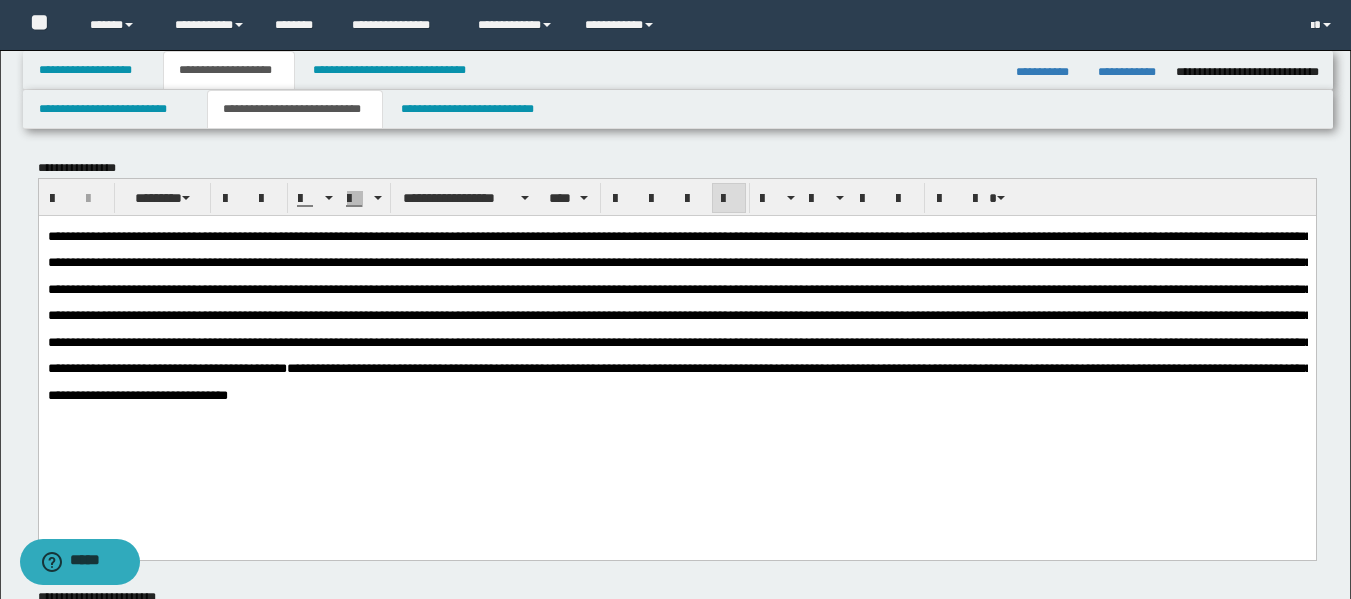 click on "**********" at bounding box center [679, 380] 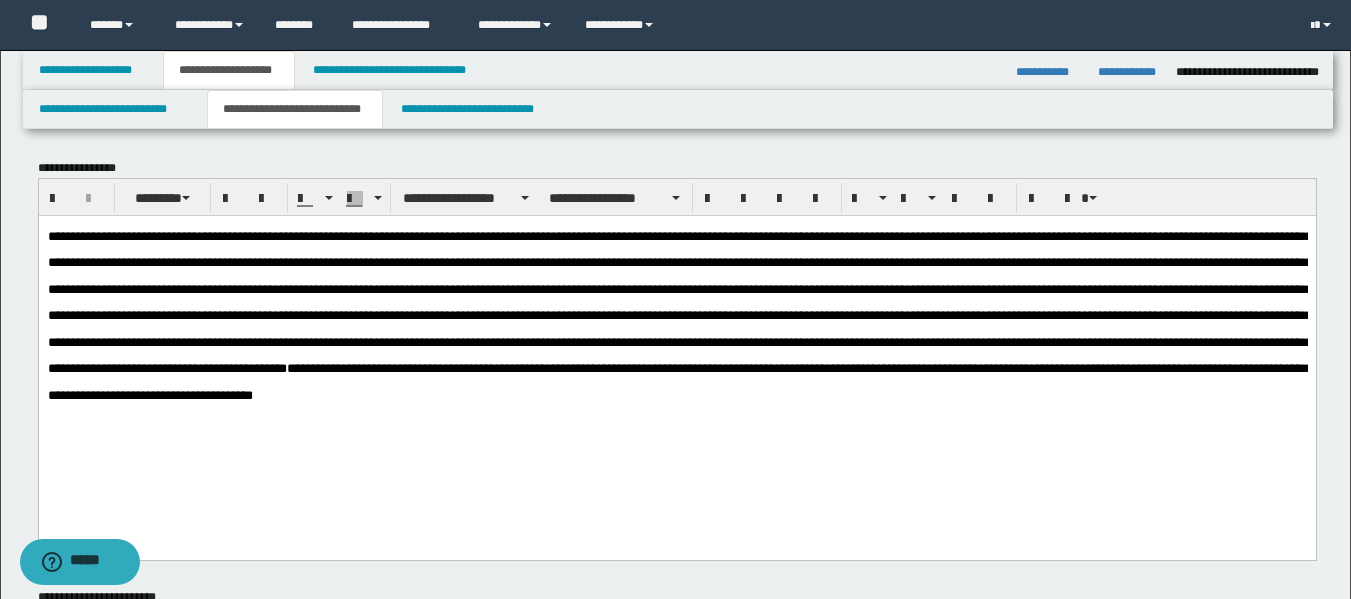 click on "**********" at bounding box center [676, 315] 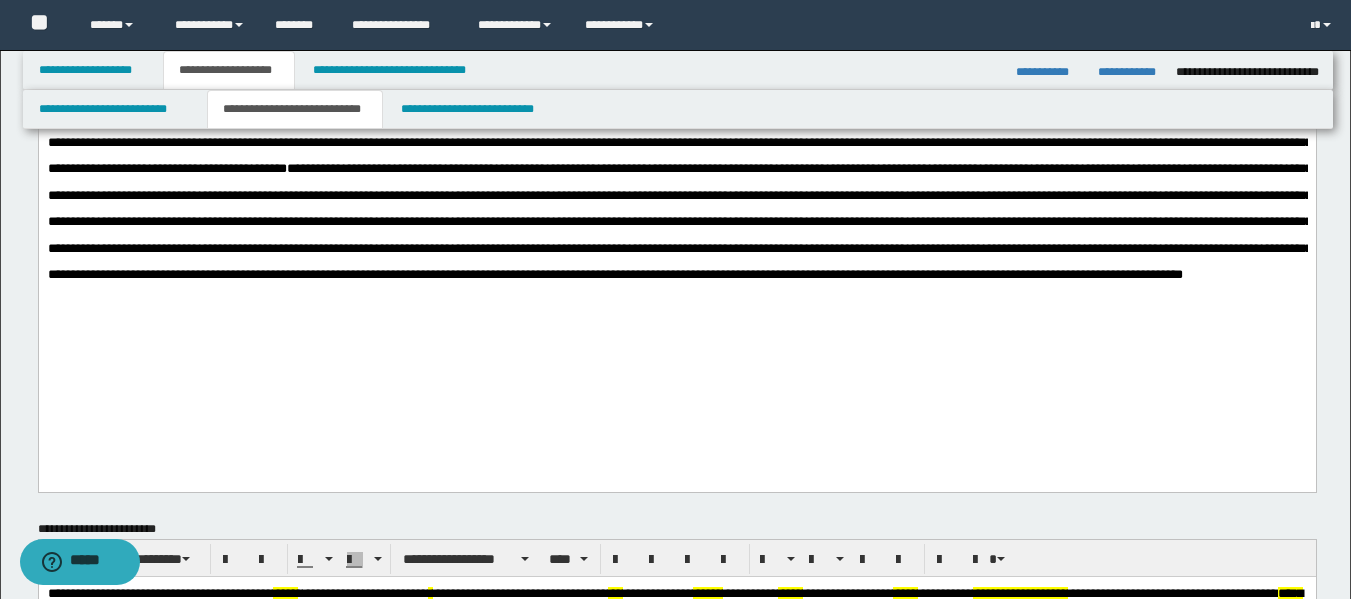 scroll, scrollTop: 240, scrollLeft: 0, axis: vertical 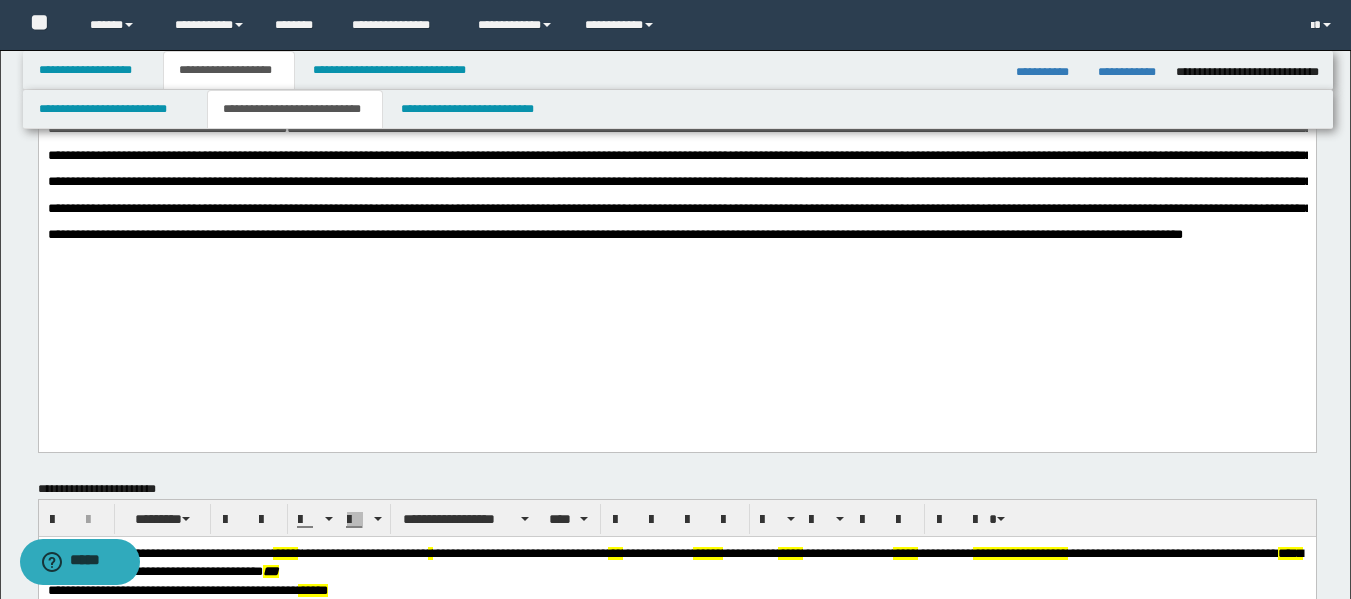 click at bounding box center [679, 181] 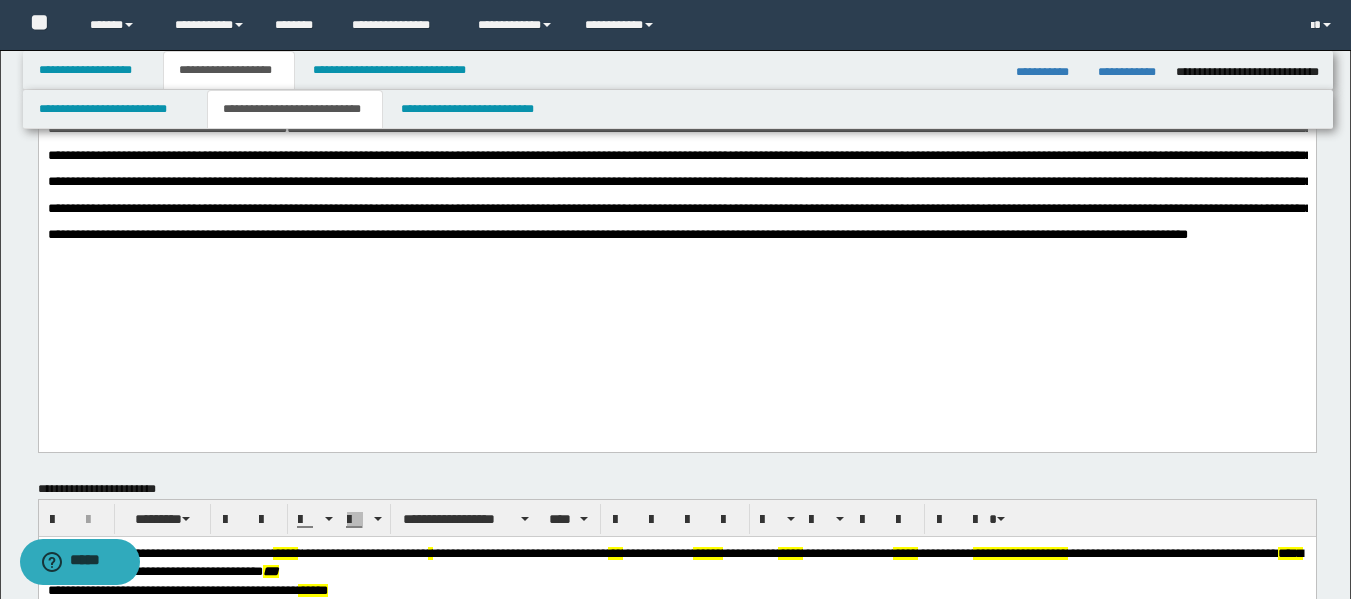 click at bounding box center [679, 181] 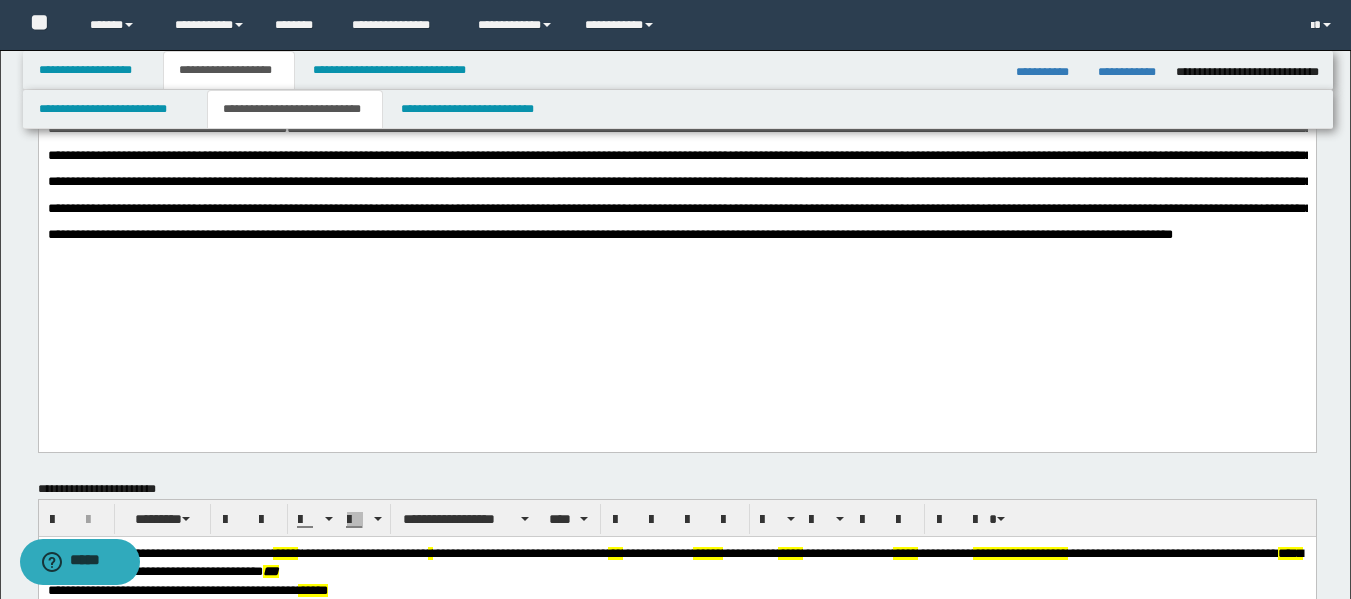 click at bounding box center [679, 181] 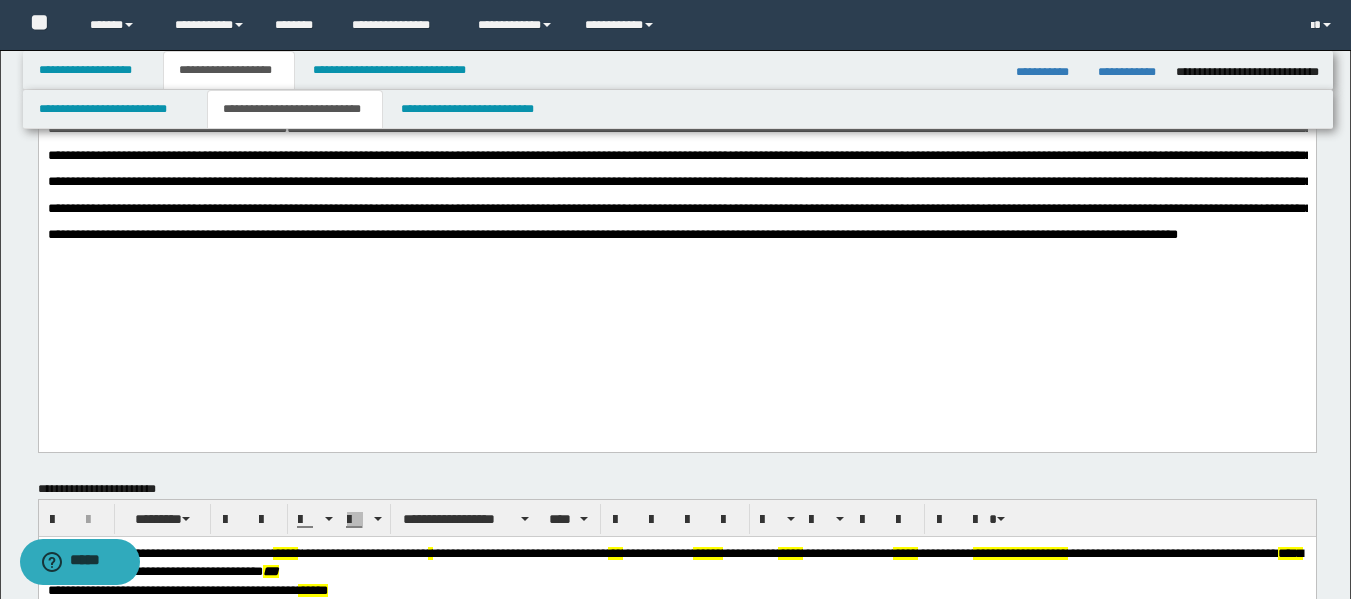 click at bounding box center (679, 181) 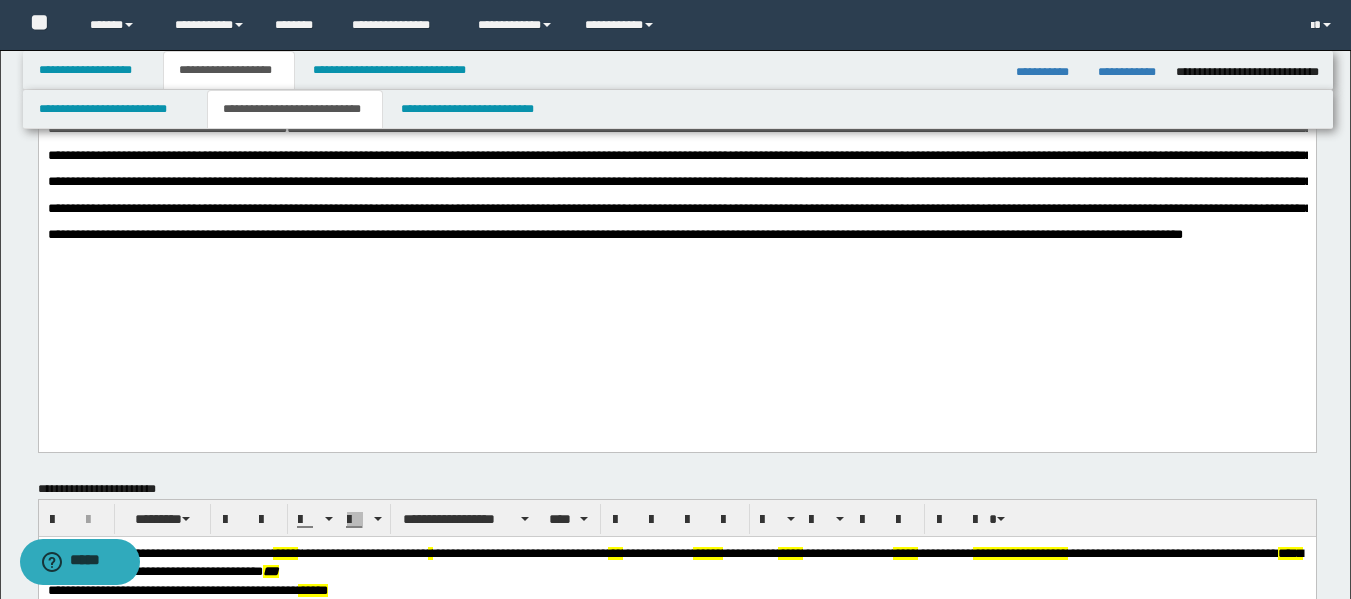 click at bounding box center (679, 181) 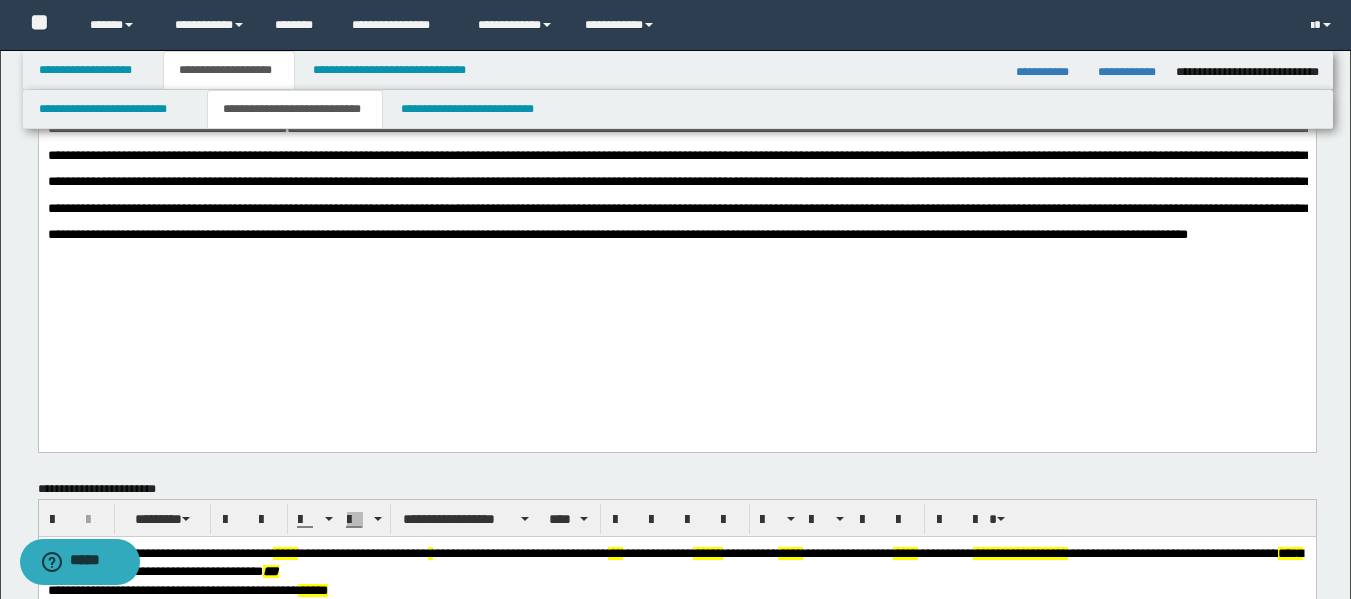 click at bounding box center [679, 181] 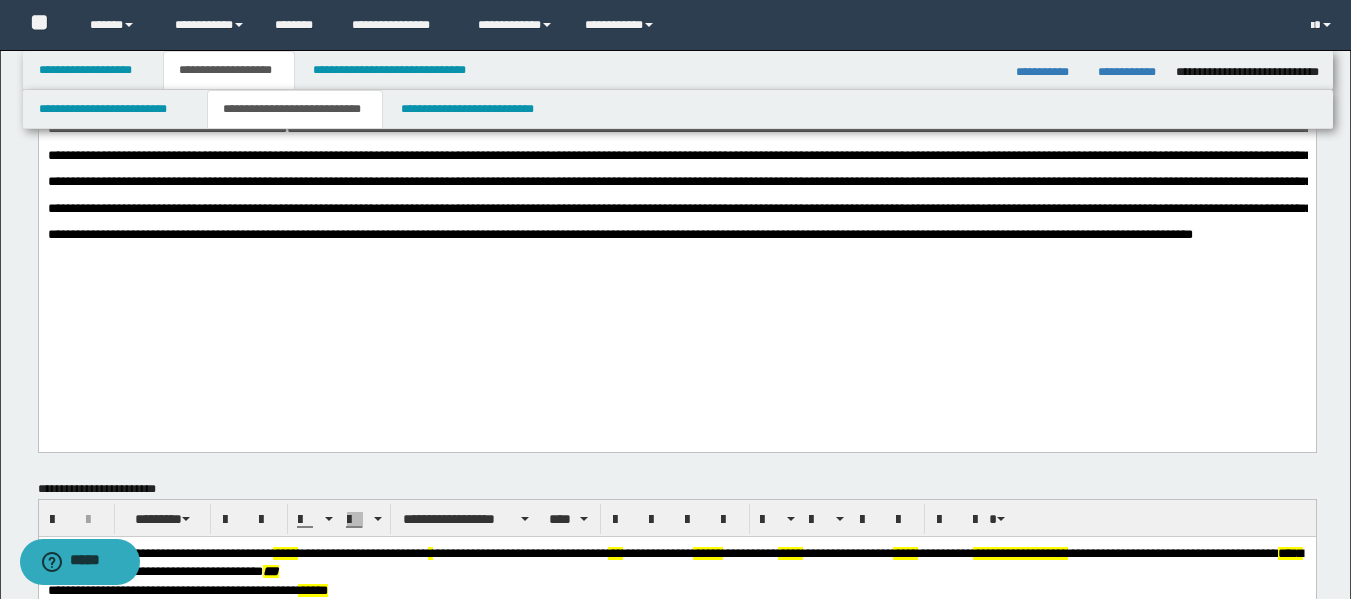 click at bounding box center (679, 181) 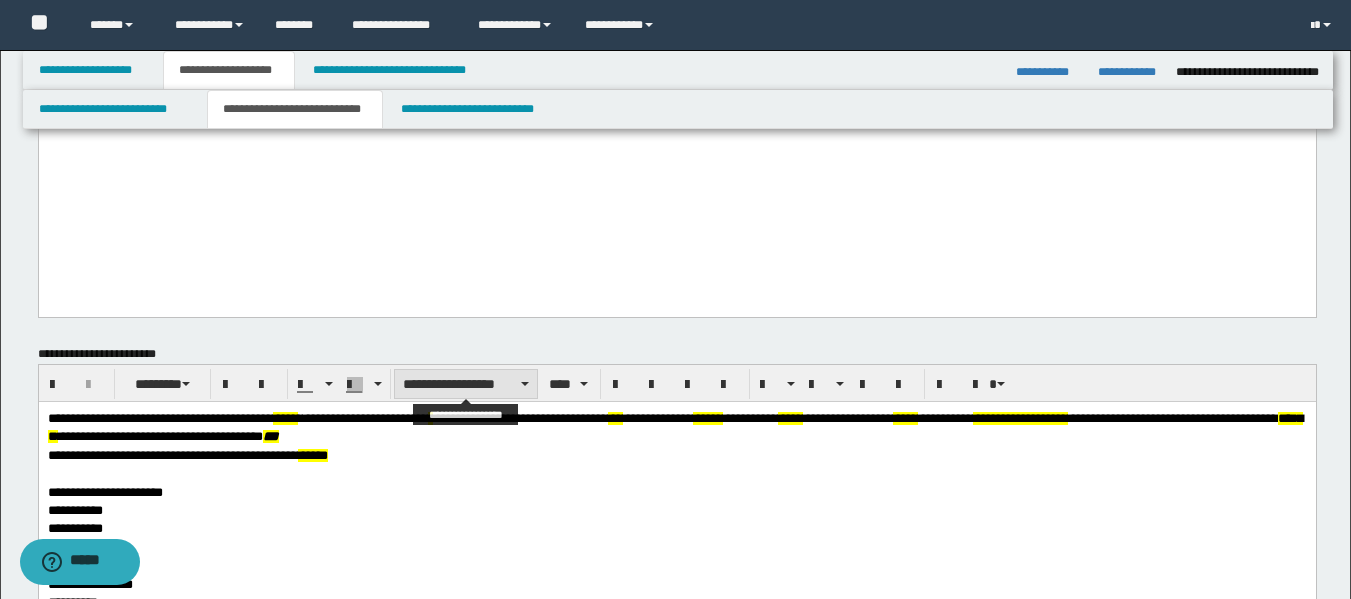 scroll, scrollTop: 340, scrollLeft: 0, axis: vertical 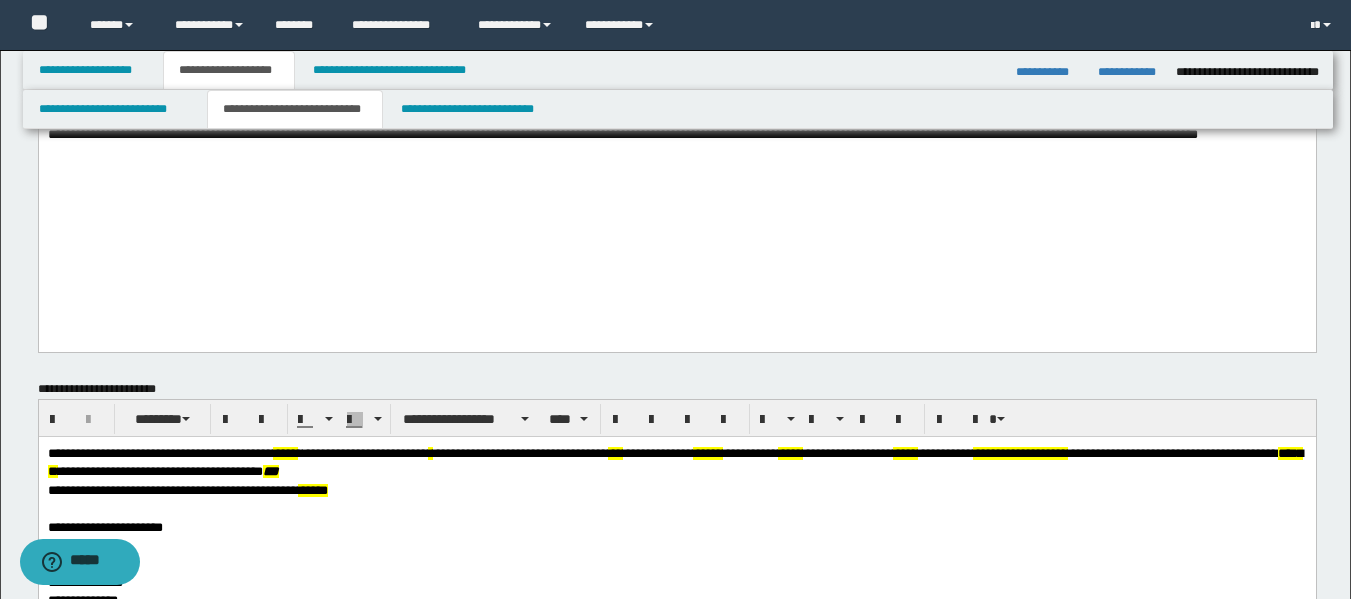 click at bounding box center [676, 16] 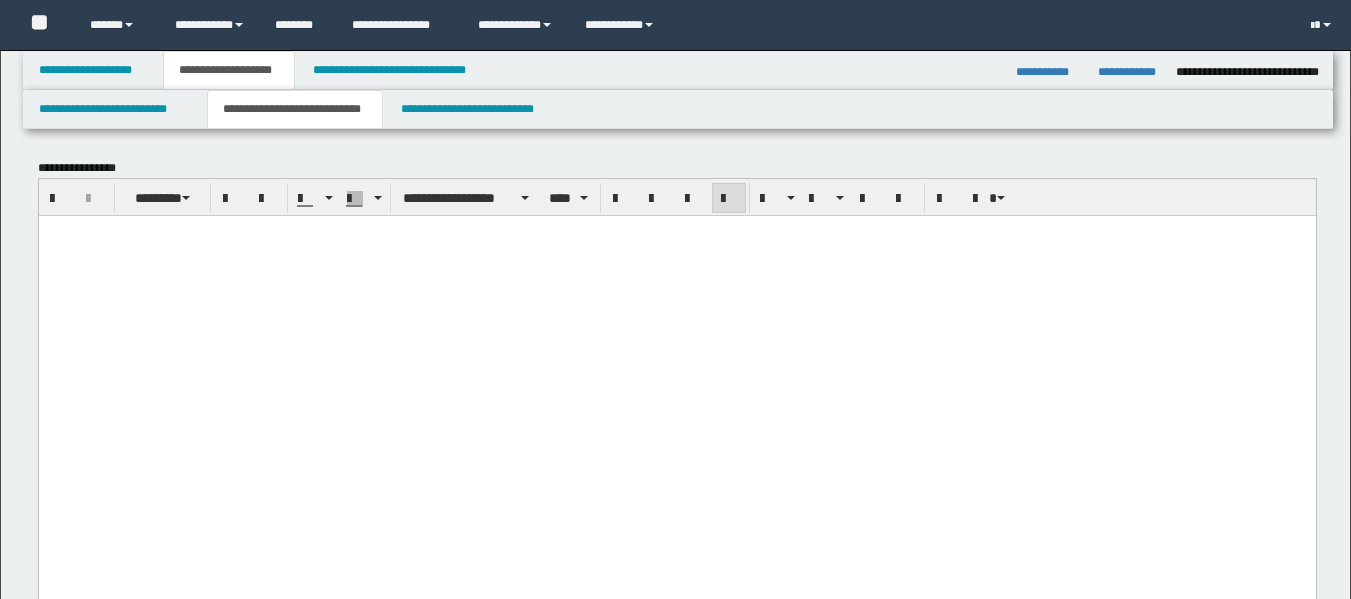 scroll, scrollTop: 340, scrollLeft: 0, axis: vertical 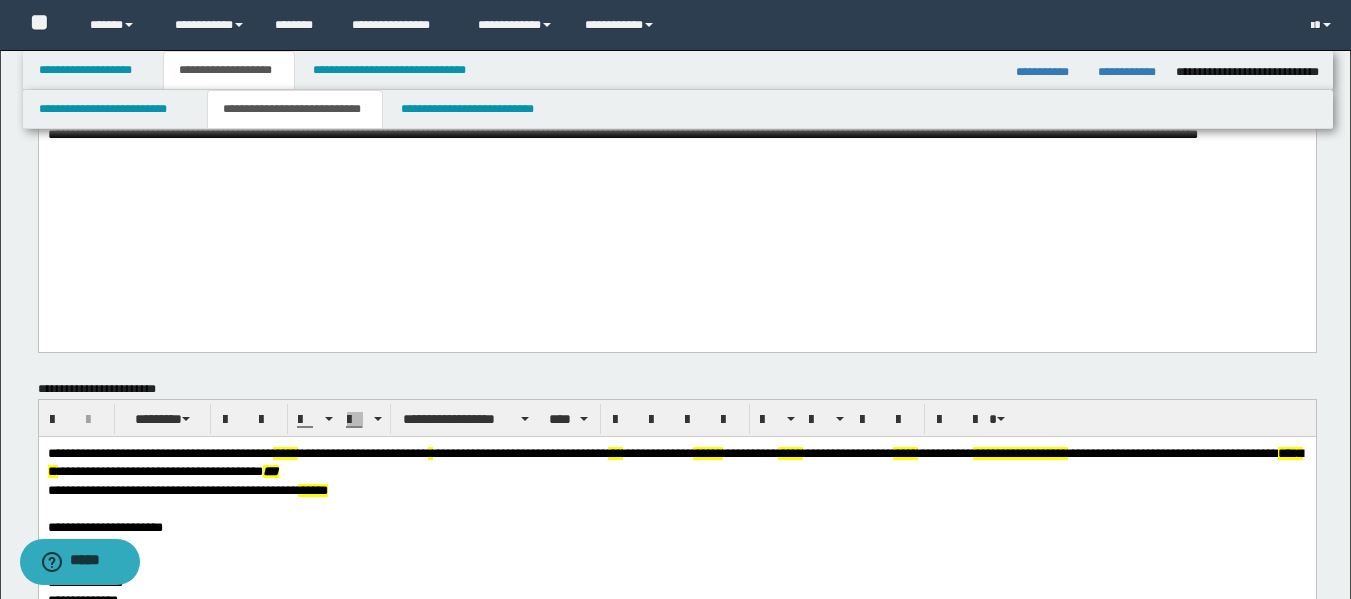 type 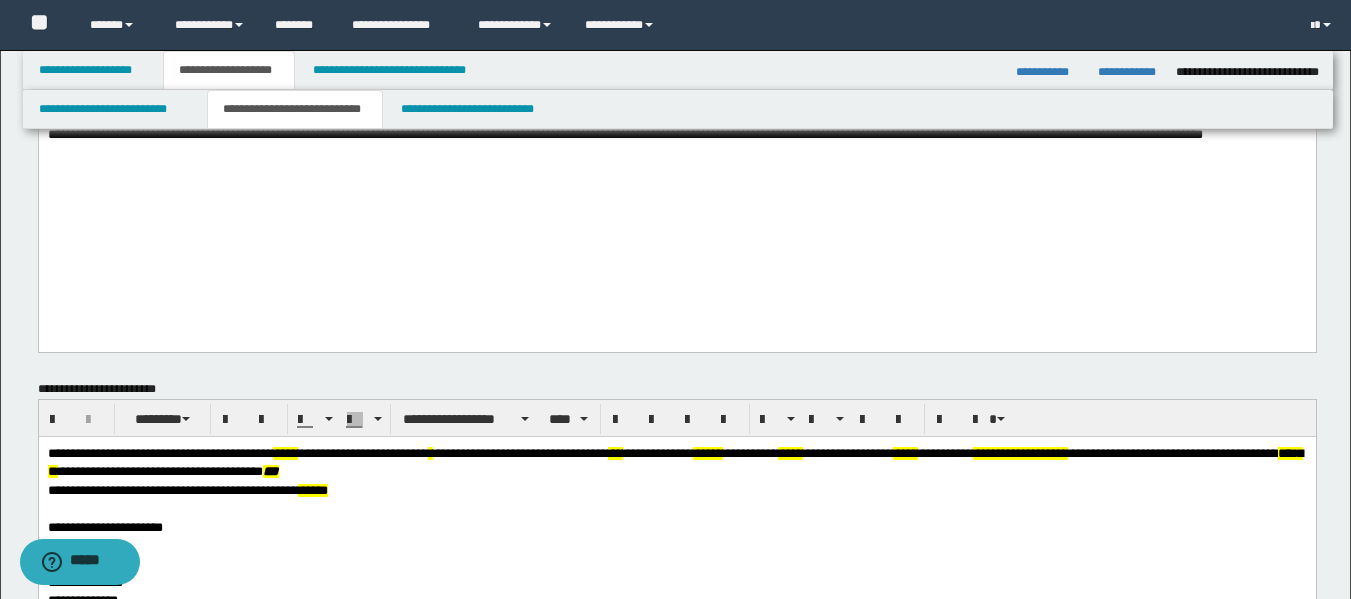 click at bounding box center (676, 16) 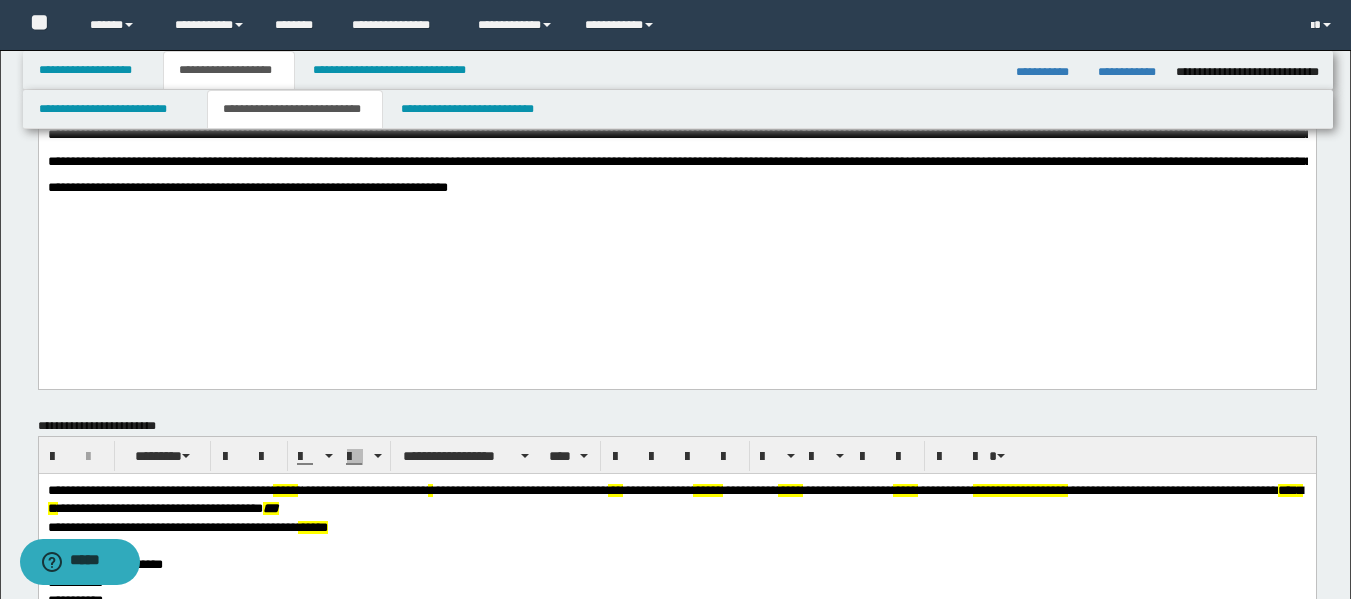 click at bounding box center (679, 108) 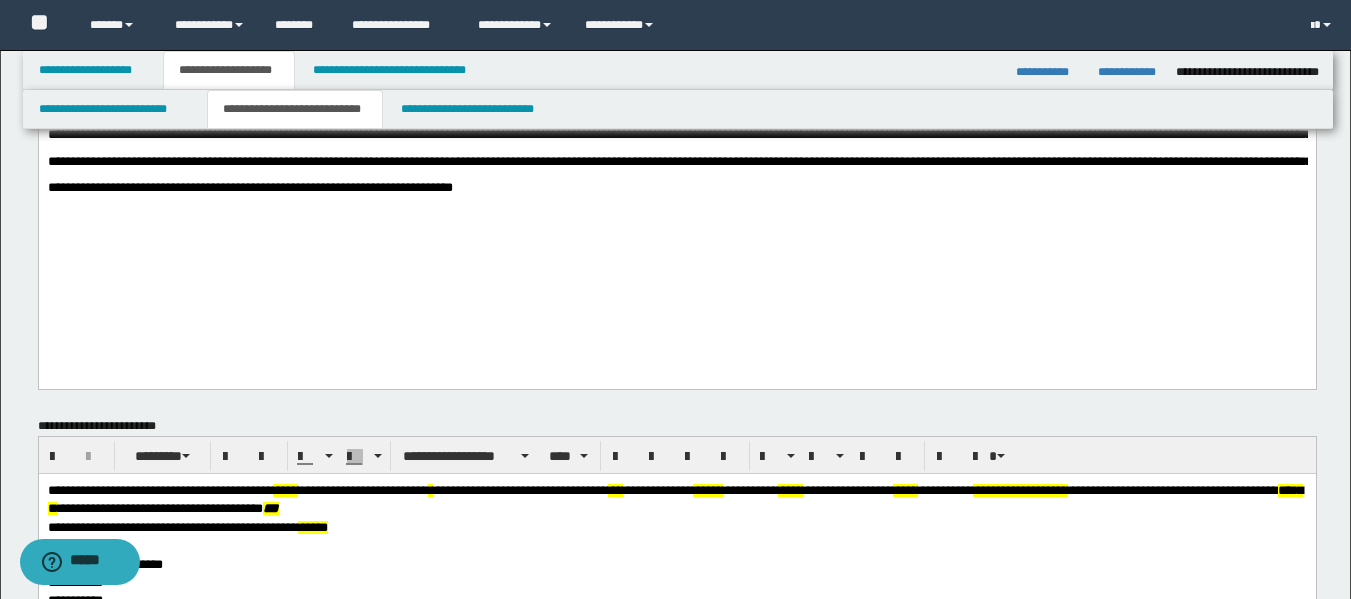 click at bounding box center (679, 108) 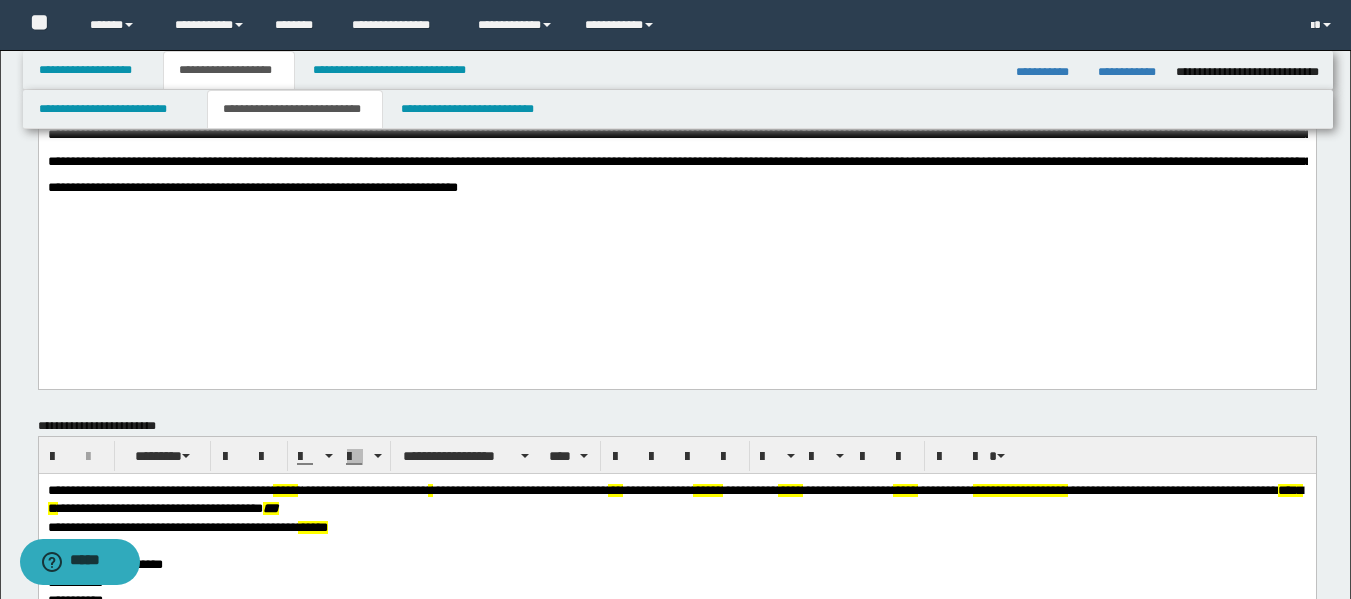 click at bounding box center [679, 108] 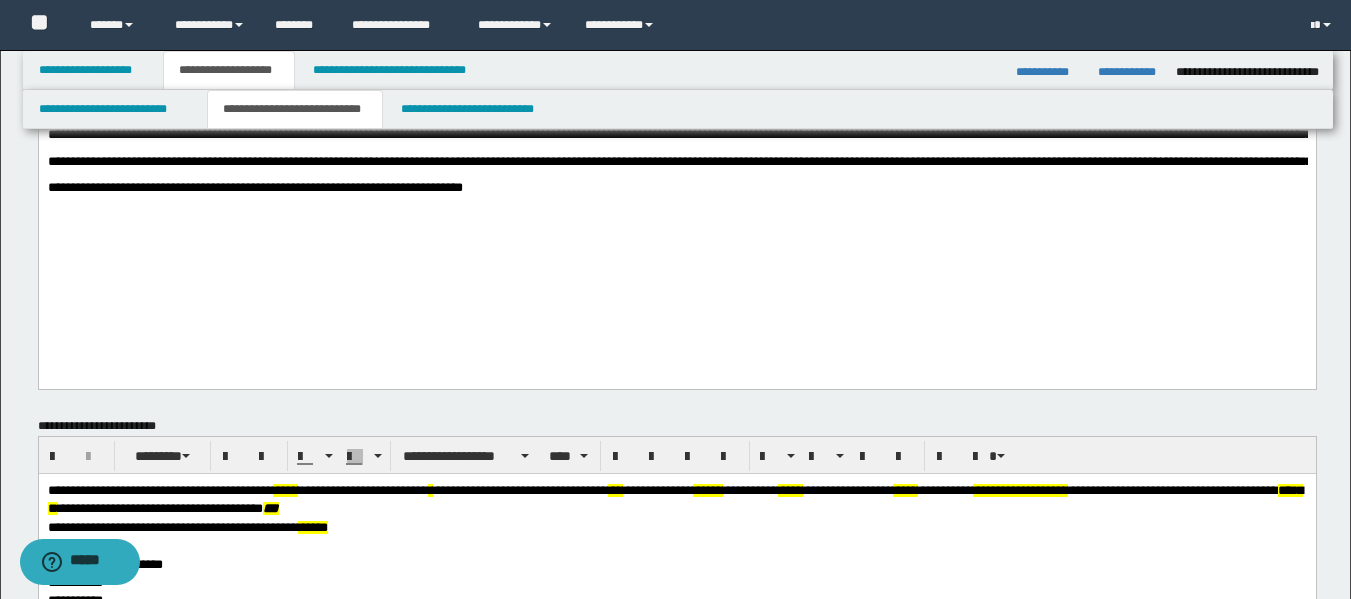 click at bounding box center [679, 108] 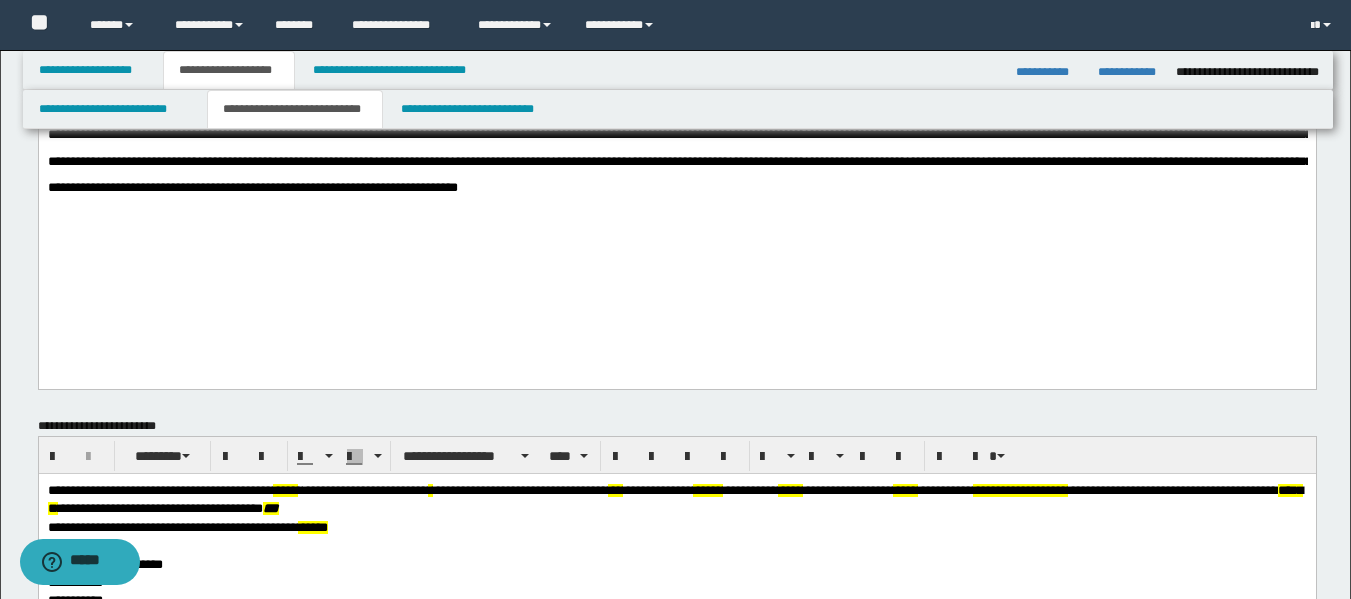 click at bounding box center [679, 108] 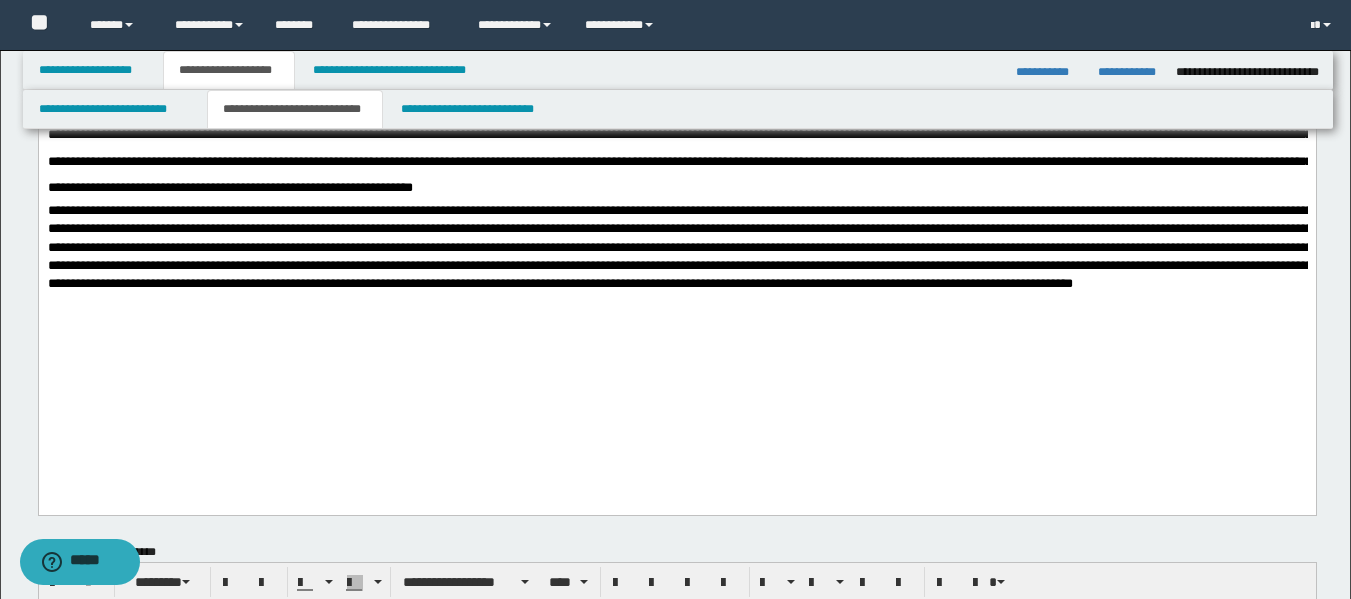 click at bounding box center [676, 43] 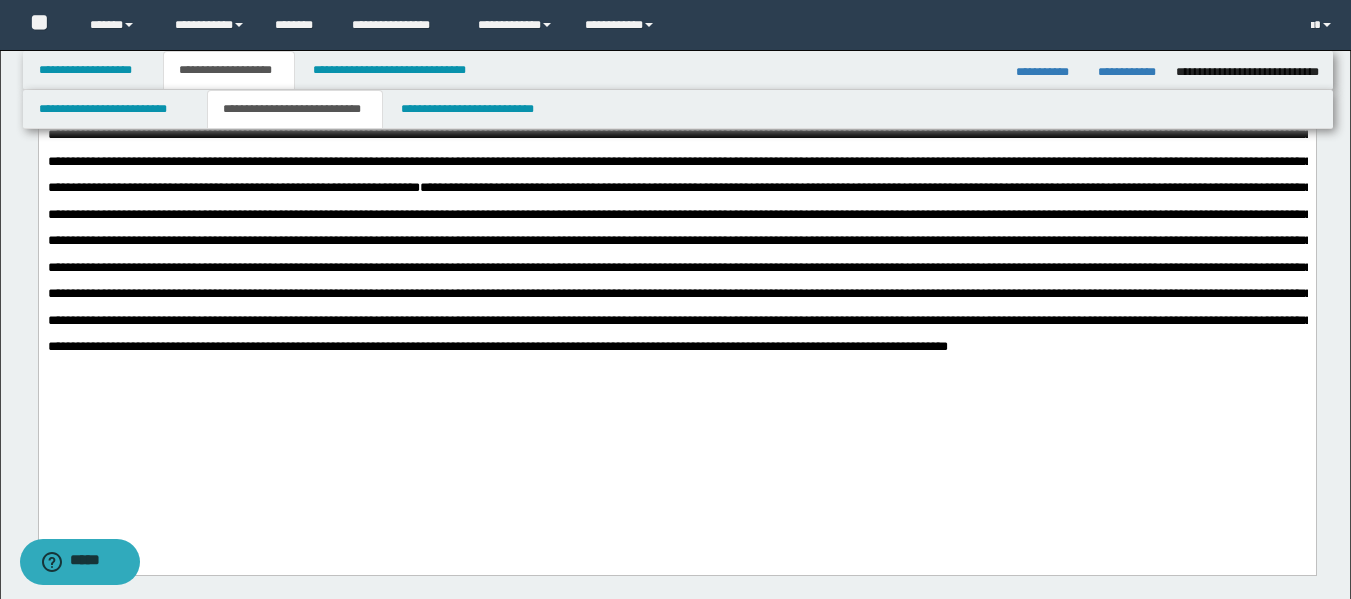 click at bounding box center (679, 267) 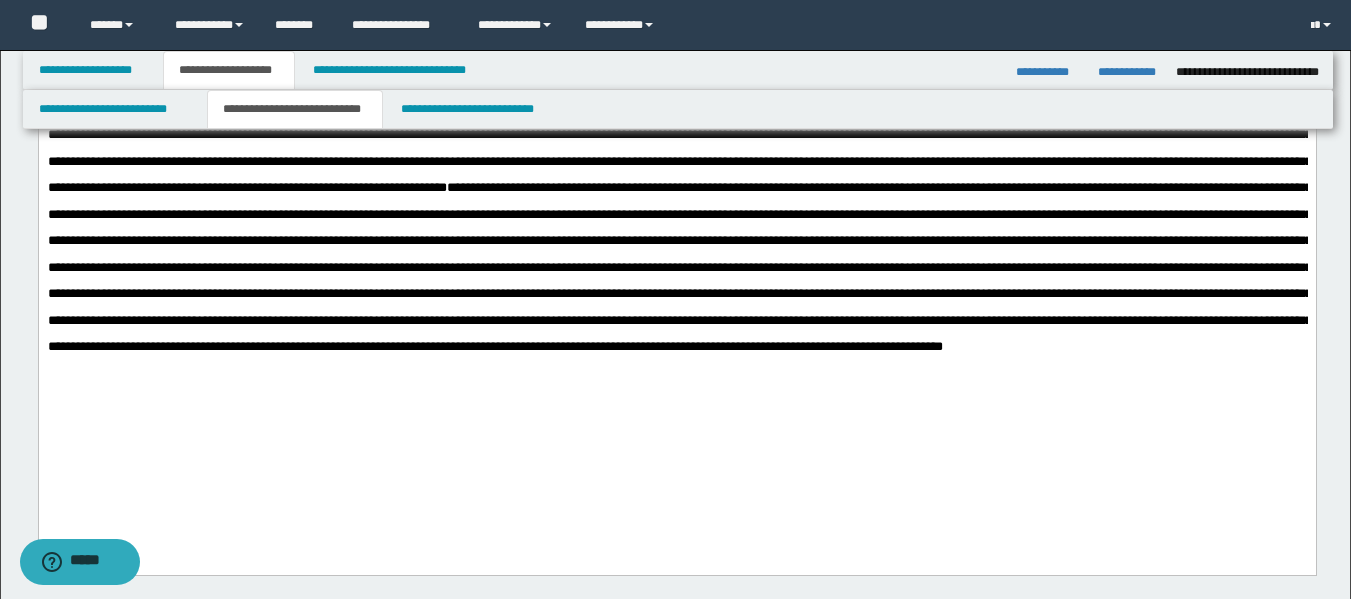 click at bounding box center (679, 267) 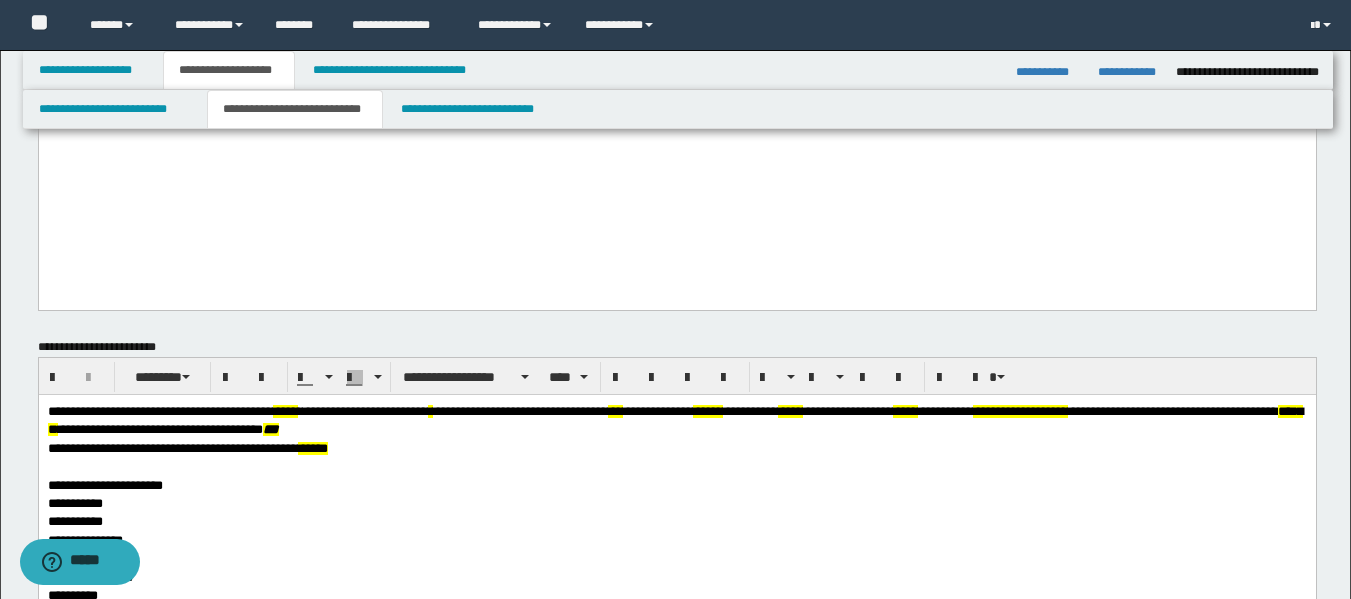 scroll, scrollTop: 640, scrollLeft: 0, axis: vertical 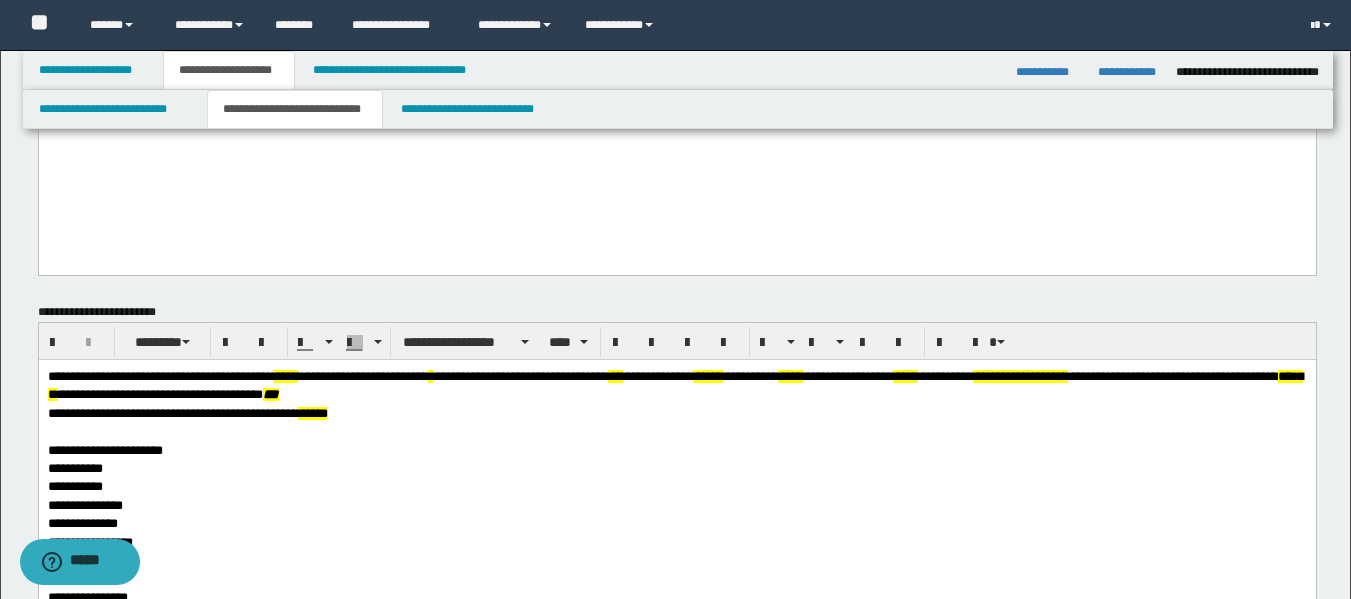 click at bounding box center [676, -178] 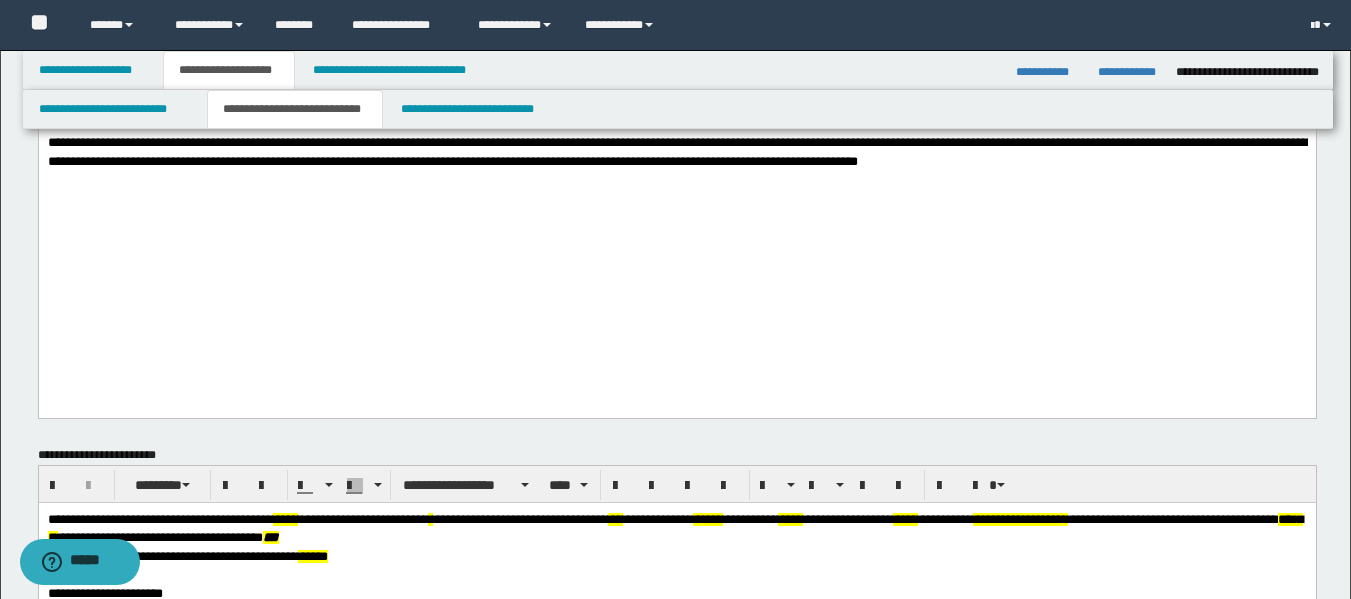 click at bounding box center (676, -178) 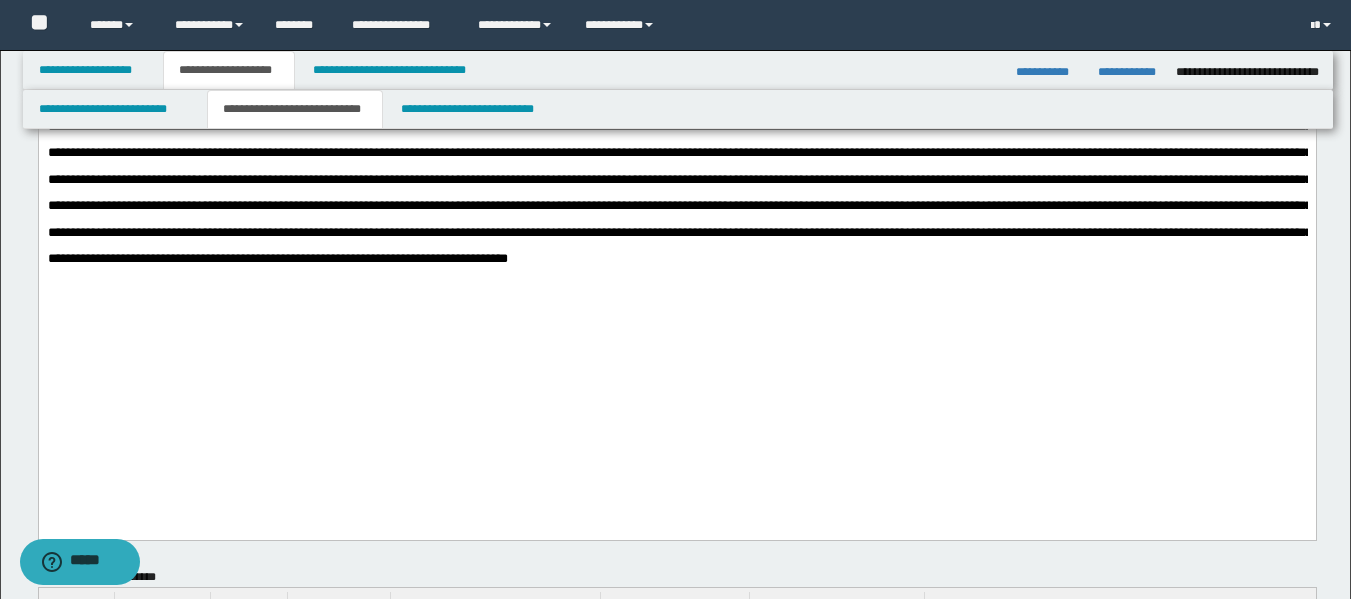 click at bounding box center (679, 152) 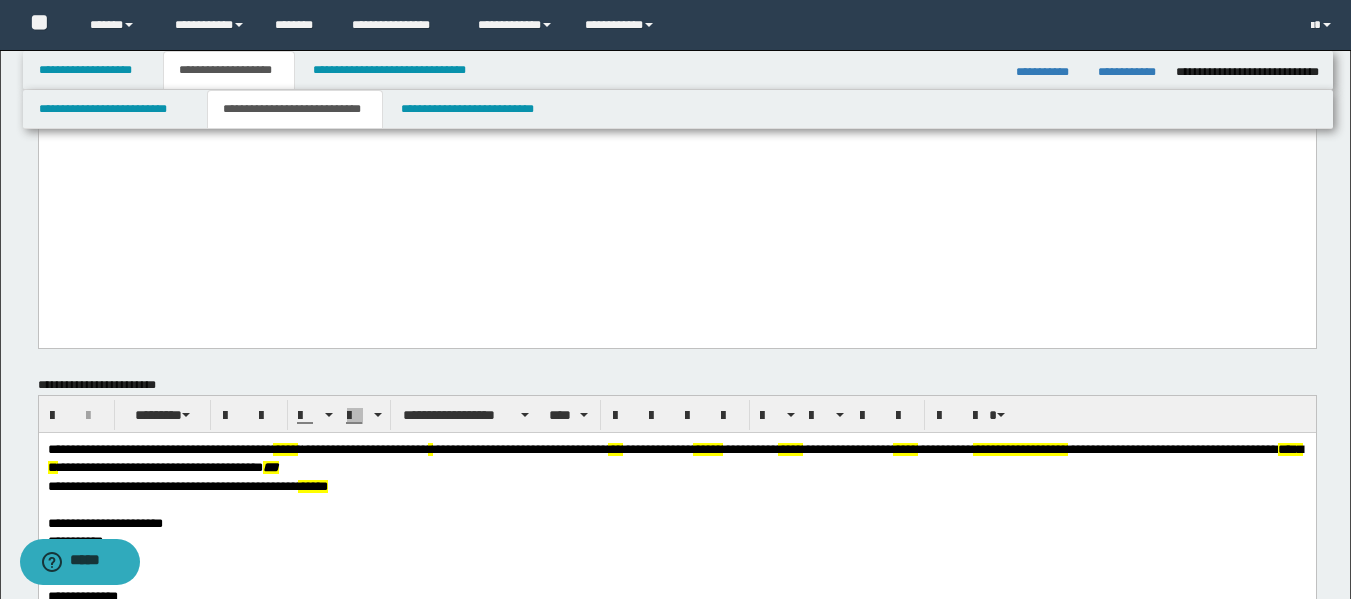 scroll, scrollTop: 840, scrollLeft: 0, axis: vertical 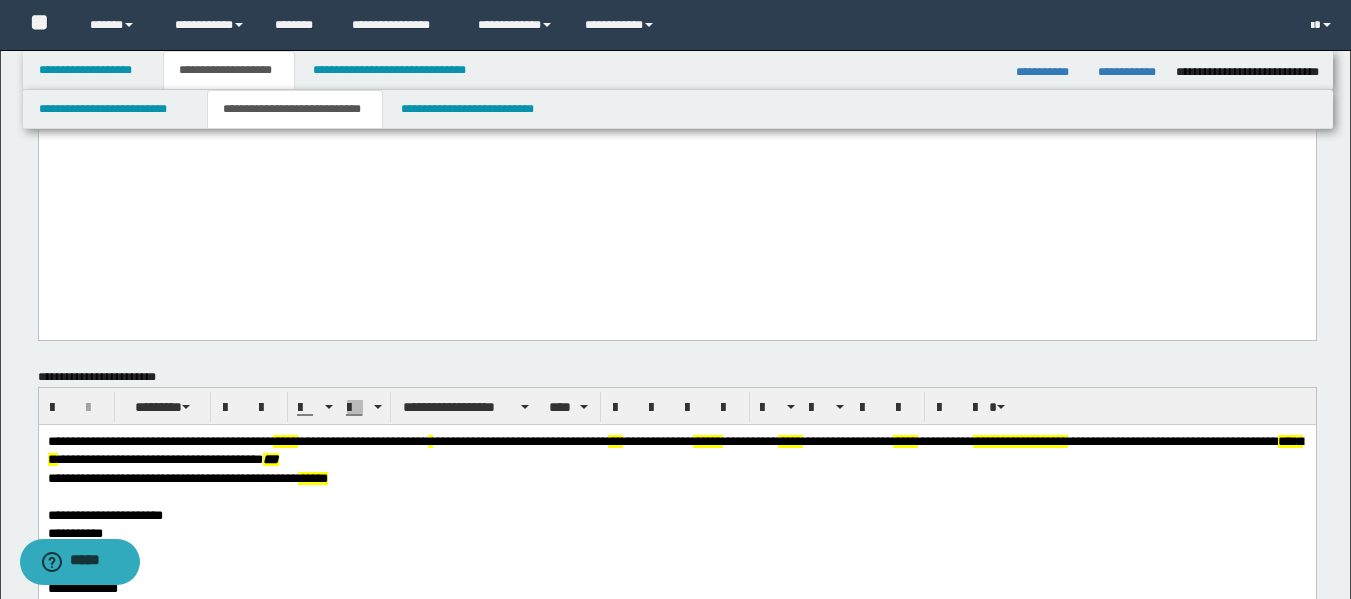 click at bounding box center [676, -272] 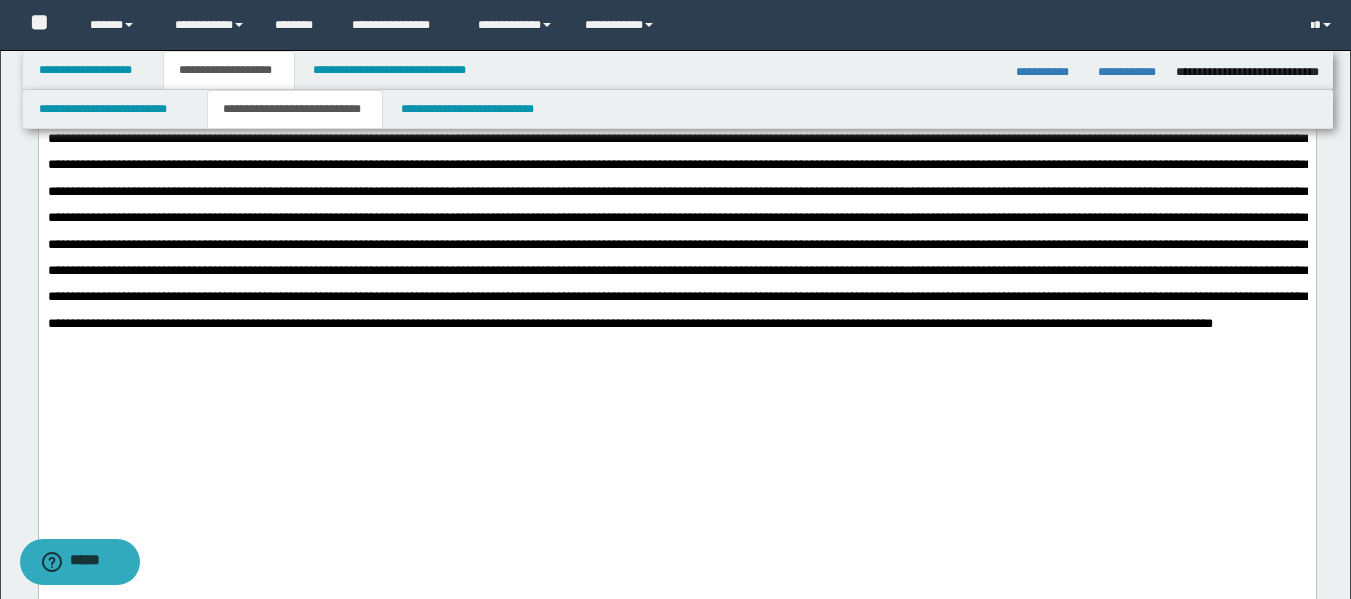 drag, startPoint x: 683, startPoint y: 532, endPoint x: 703, endPoint y: 531, distance: 20.024984 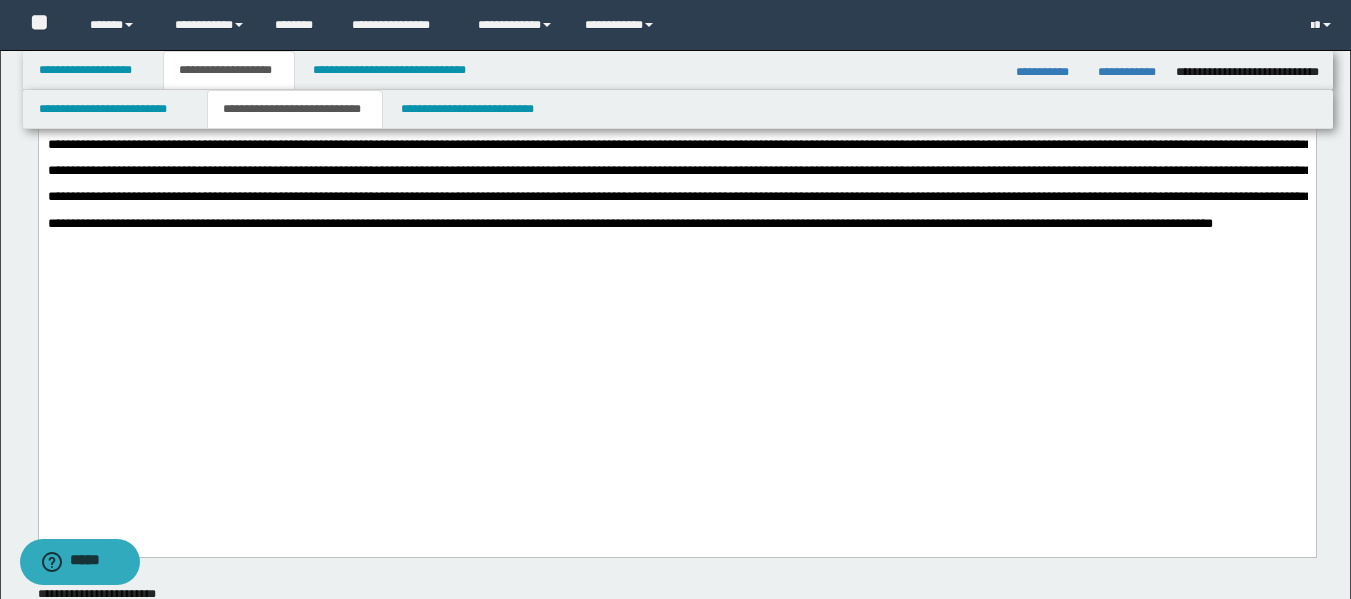 click at bounding box center (676, -240) 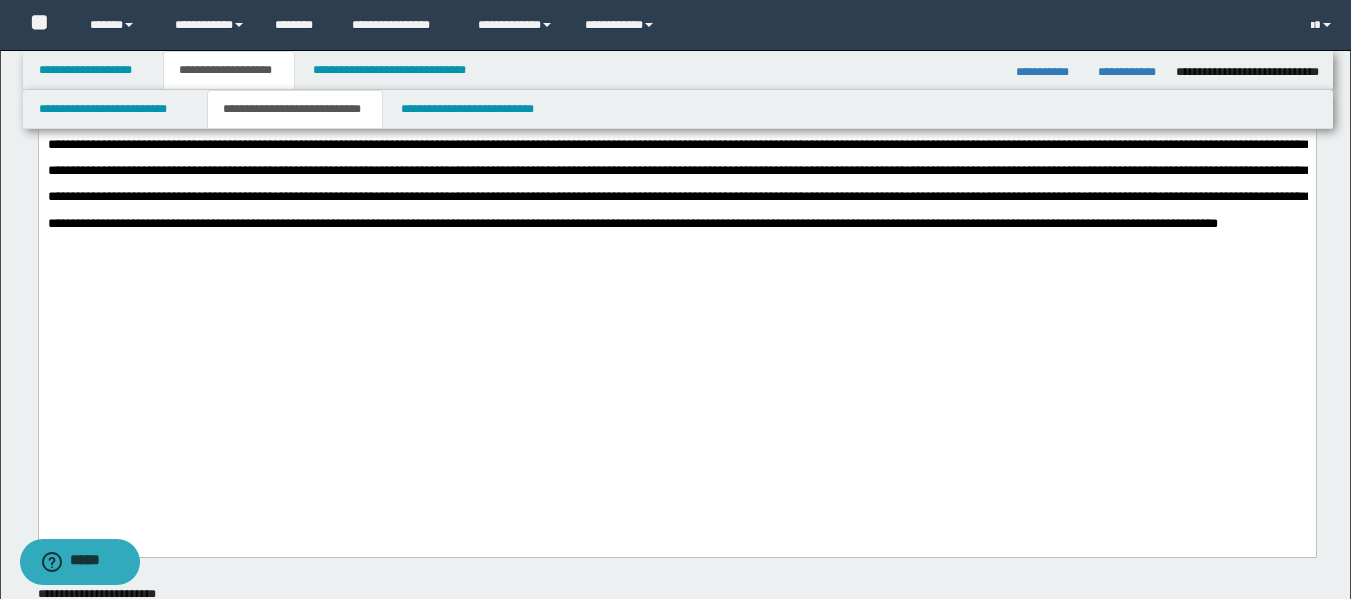 click at bounding box center (676, -240) 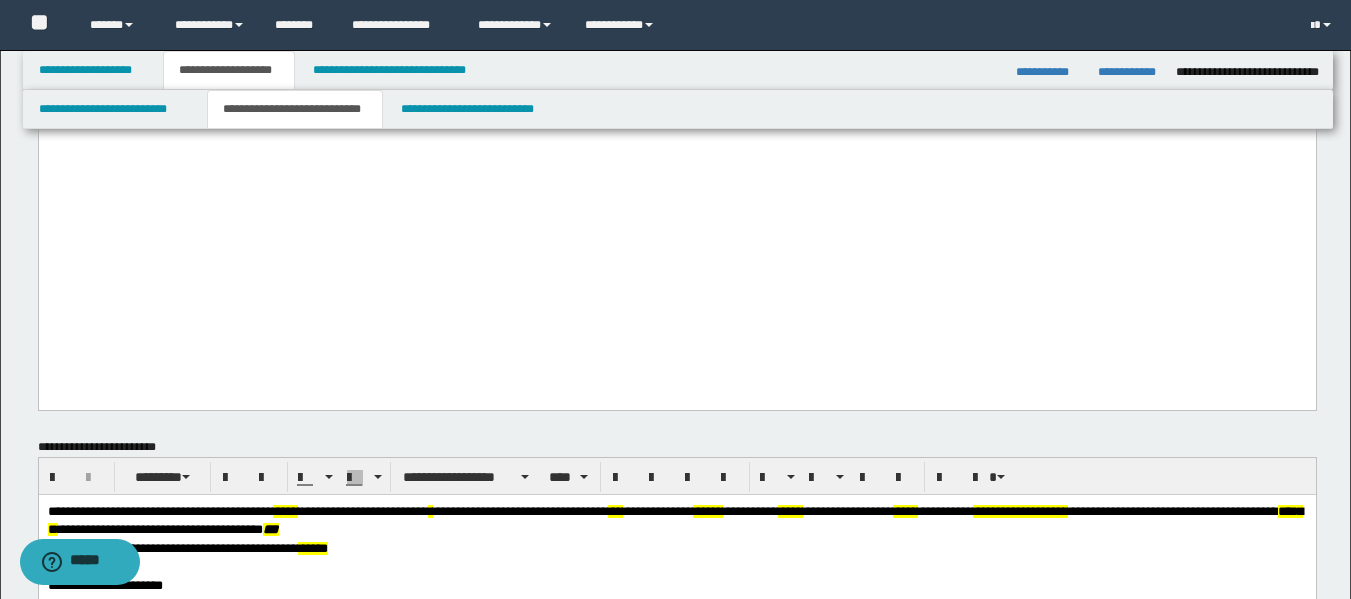 scroll, scrollTop: 1440, scrollLeft: 0, axis: vertical 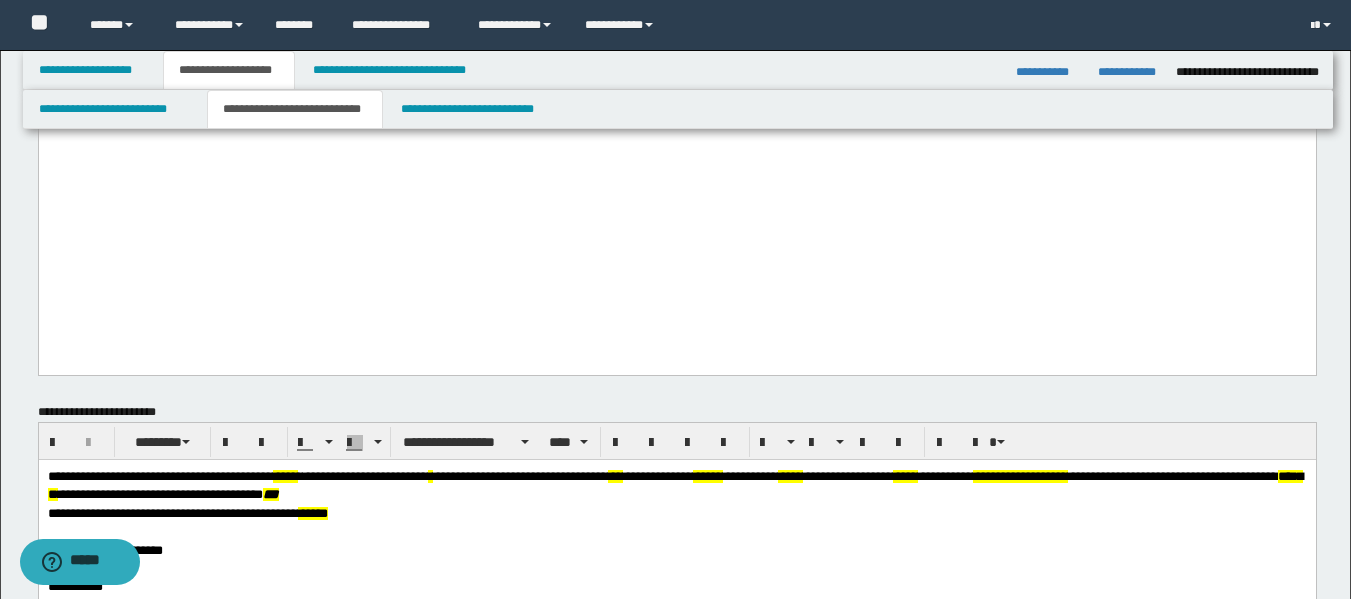click at bounding box center [676, -607] 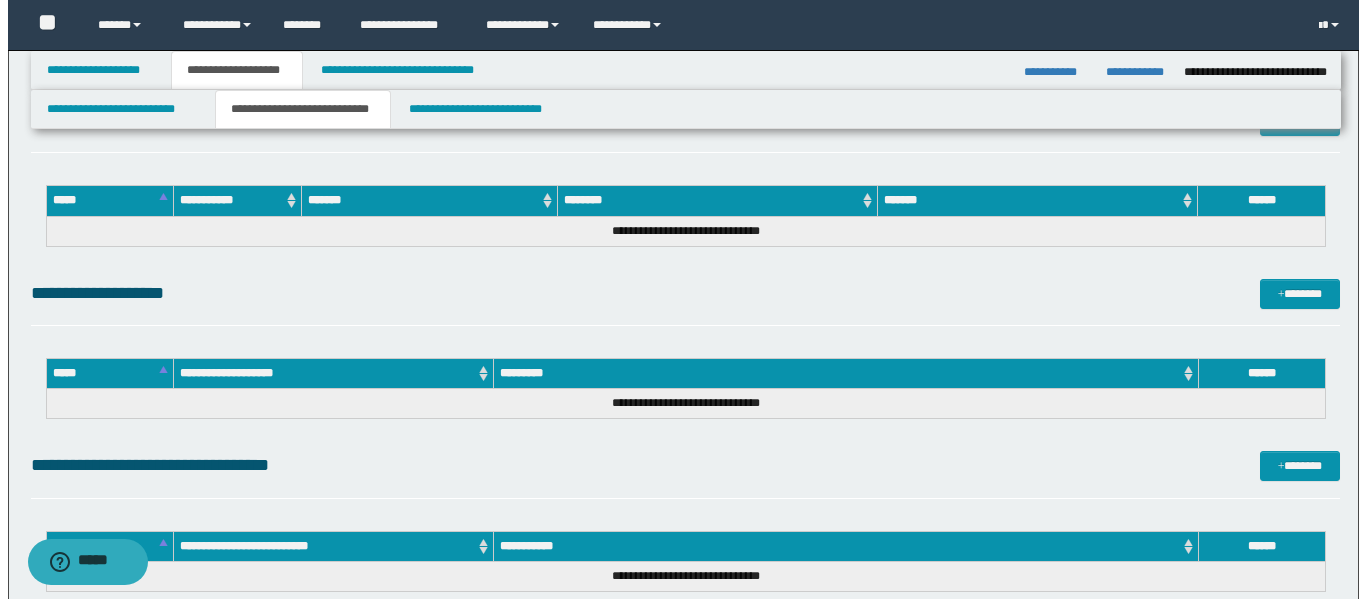 scroll, scrollTop: 2600, scrollLeft: 0, axis: vertical 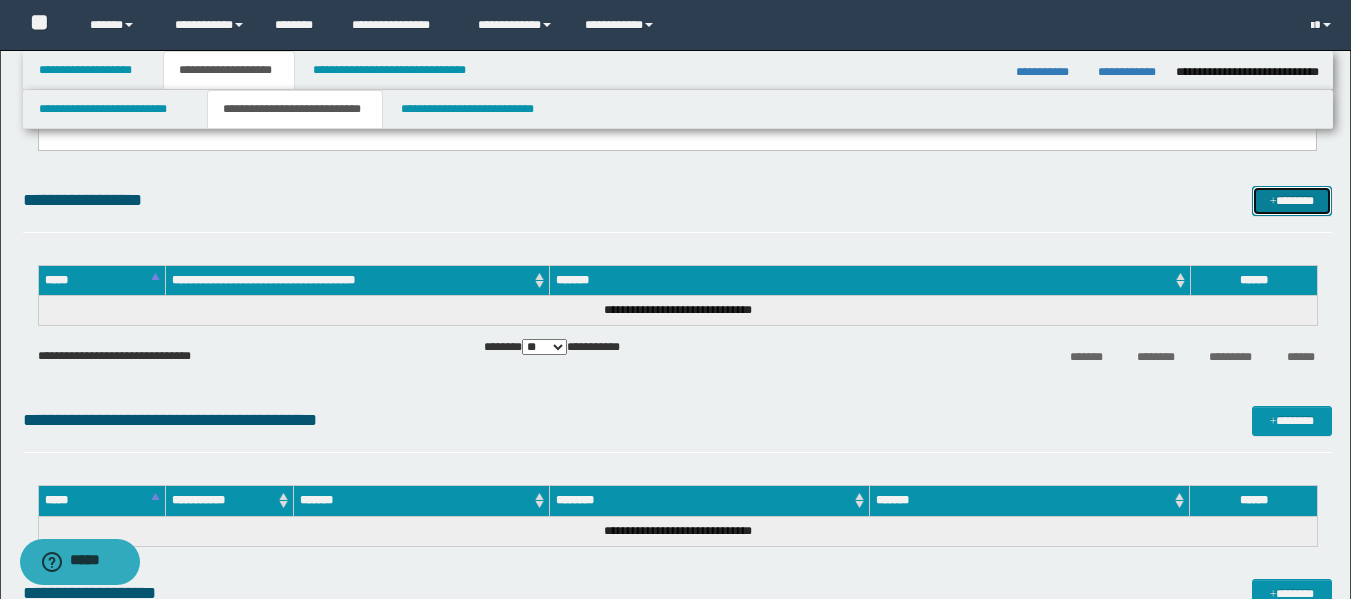 click on "*******" at bounding box center [1292, 201] 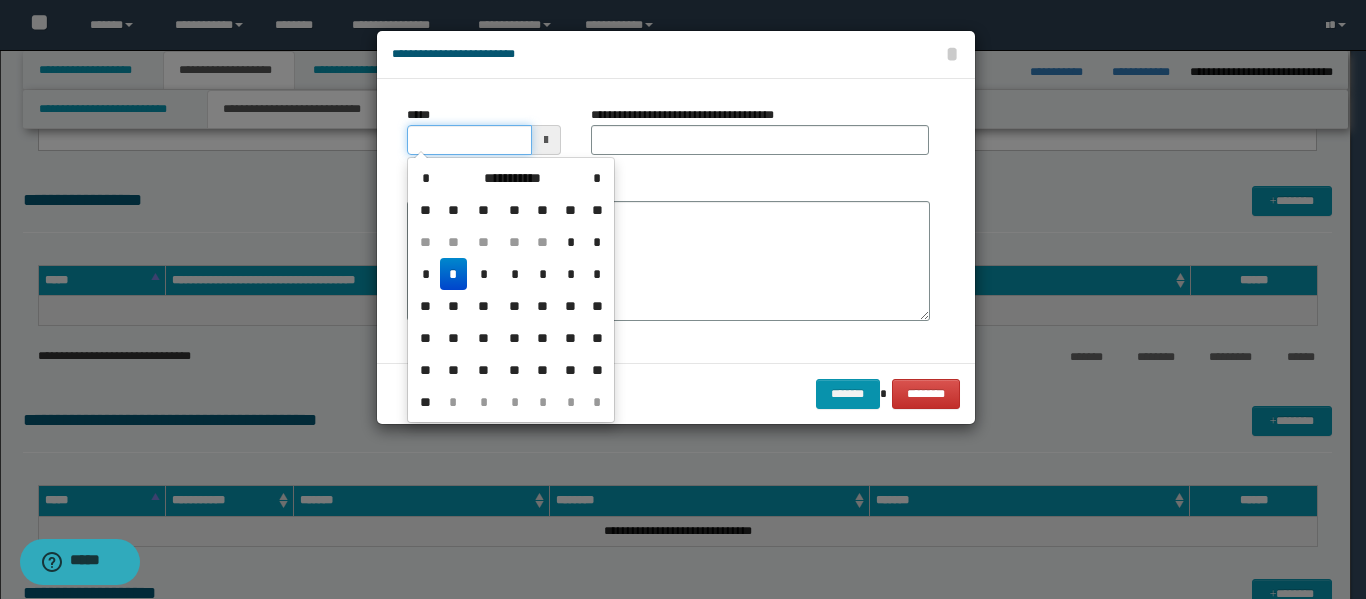 click on "*****" at bounding box center [469, 140] 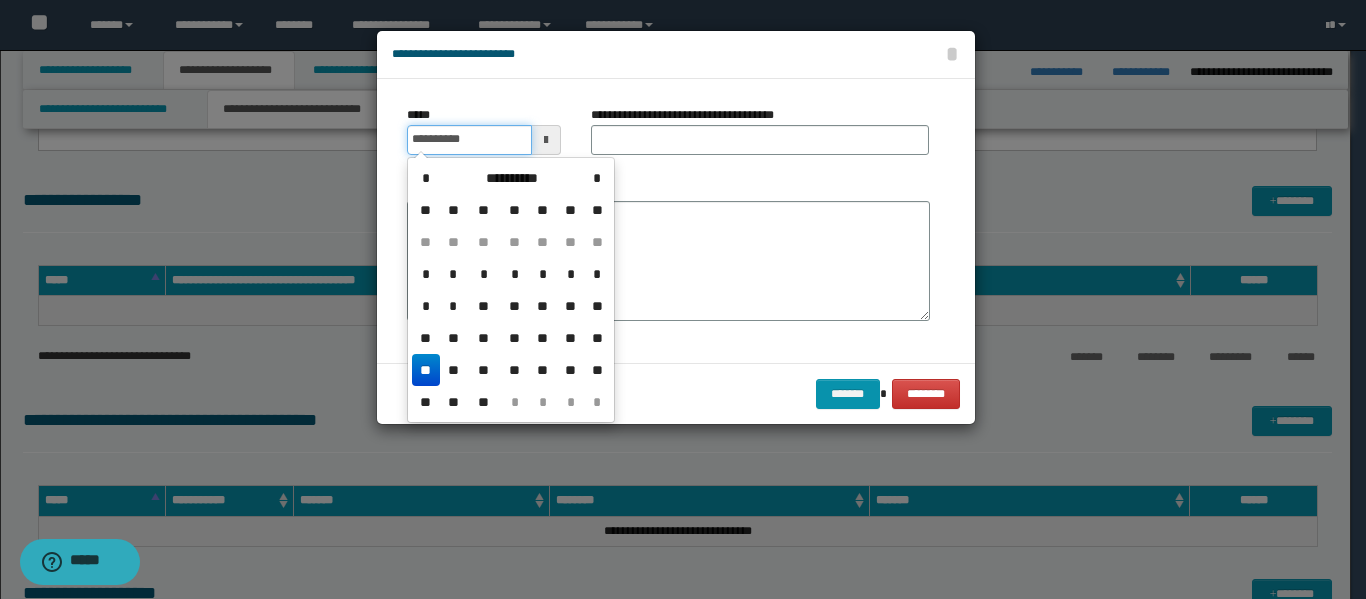 type on "**********" 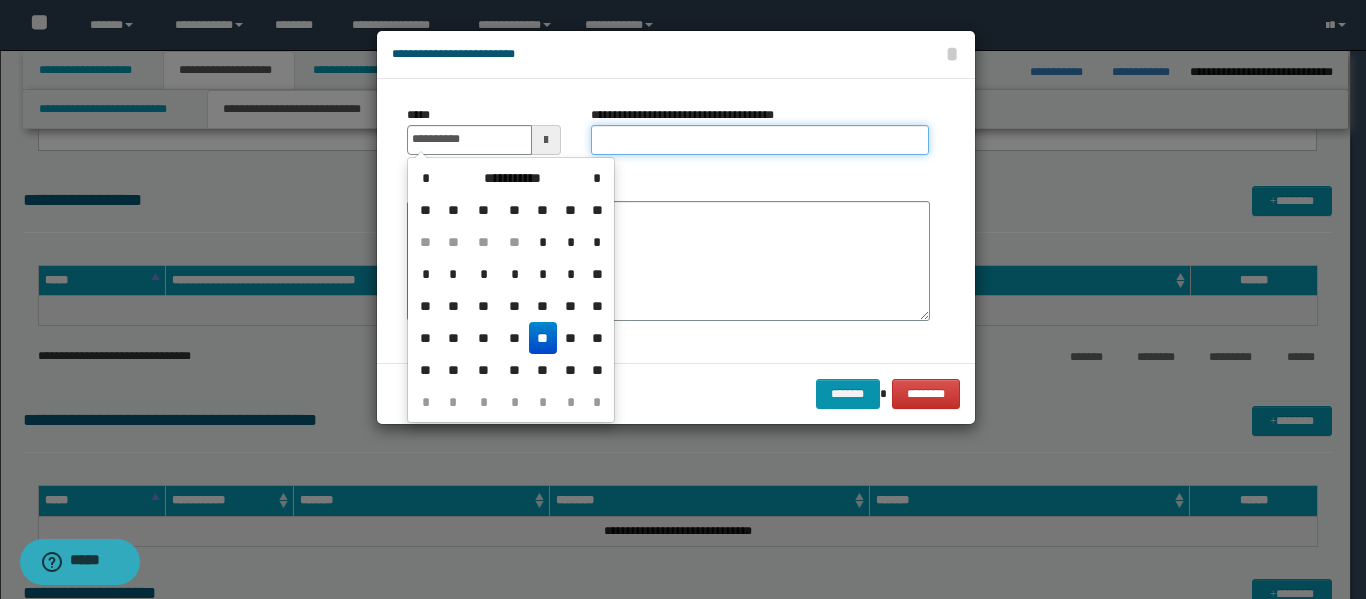 click on "**********" at bounding box center (760, 140) 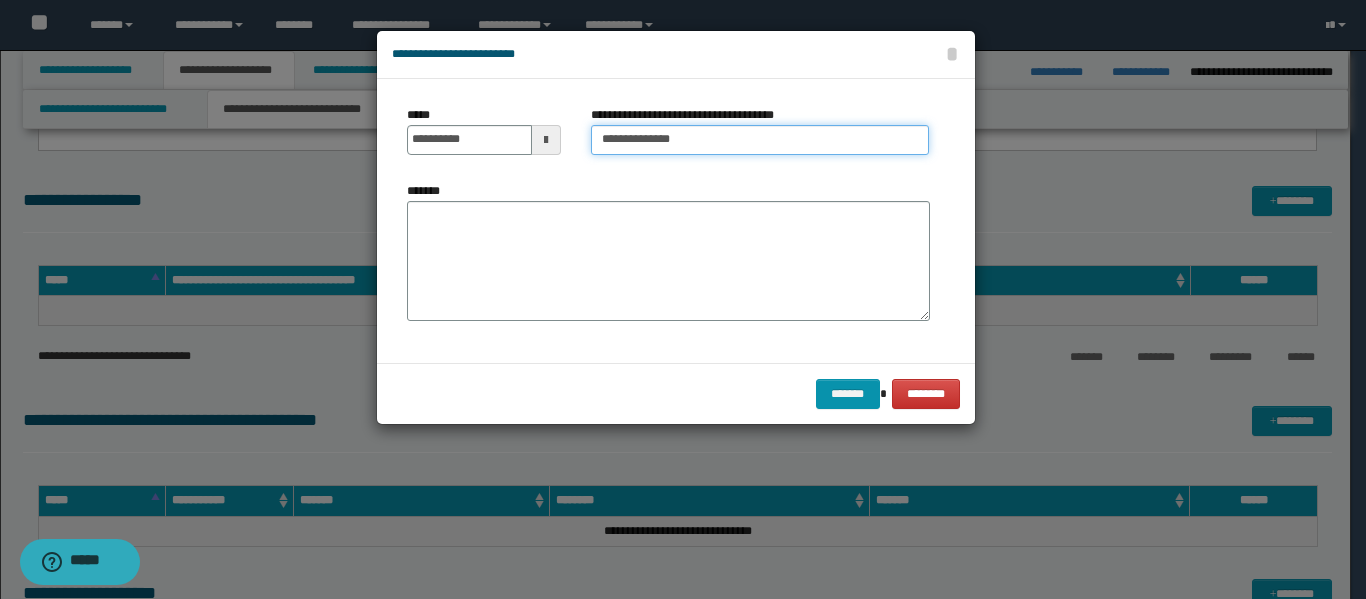 type on "**********" 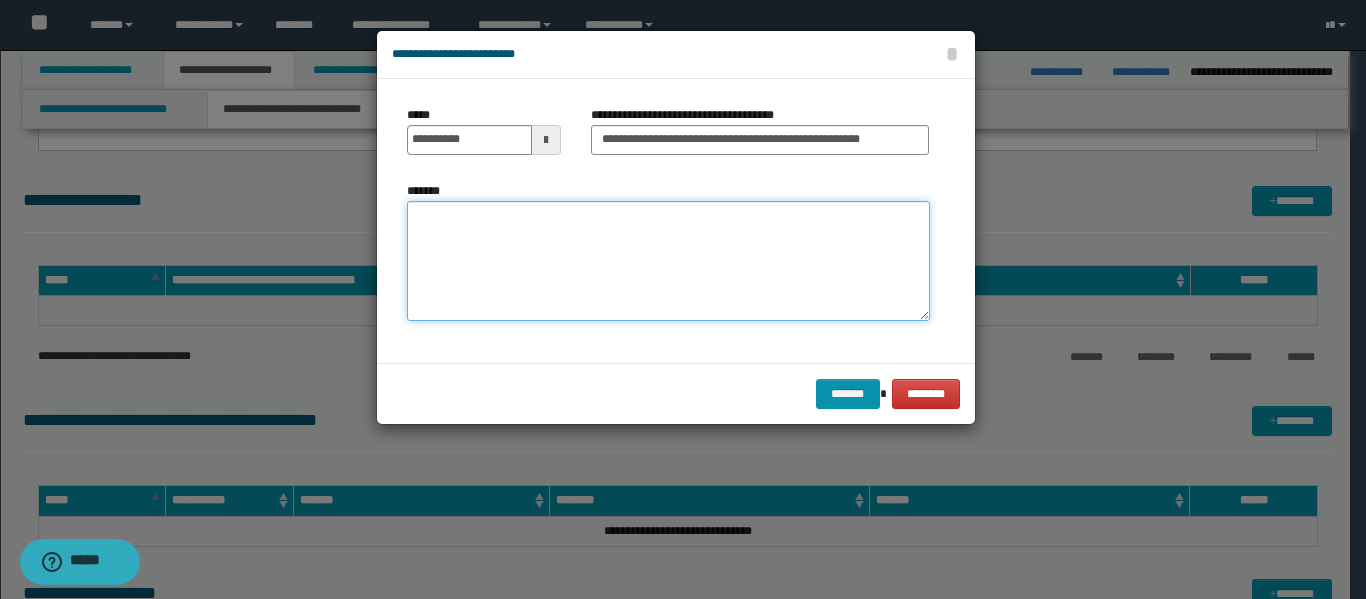 click on "*******" at bounding box center [668, 261] 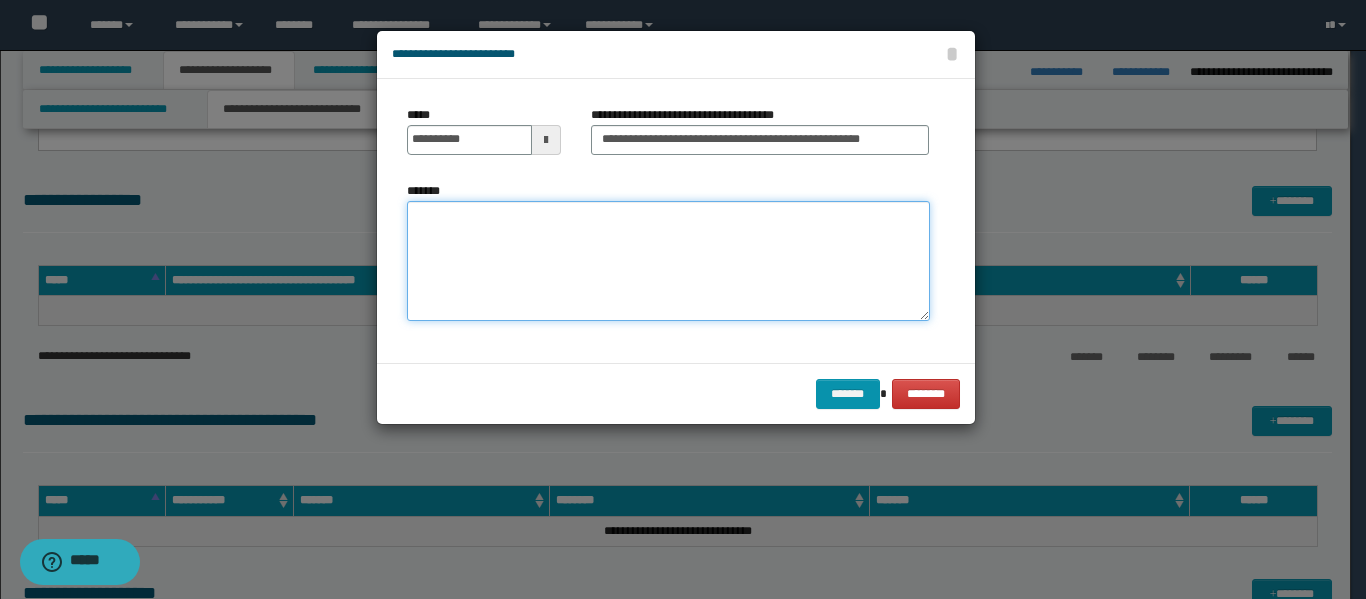 click on "*******" at bounding box center (668, 261) 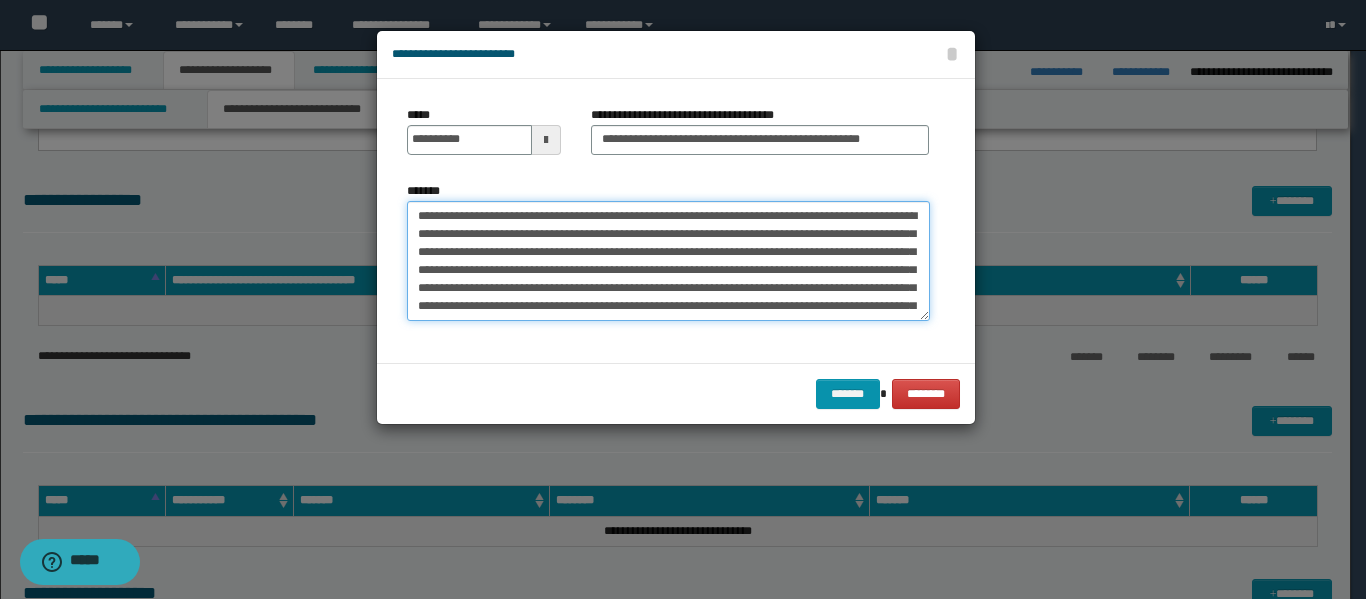 scroll, scrollTop: 246, scrollLeft: 0, axis: vertical 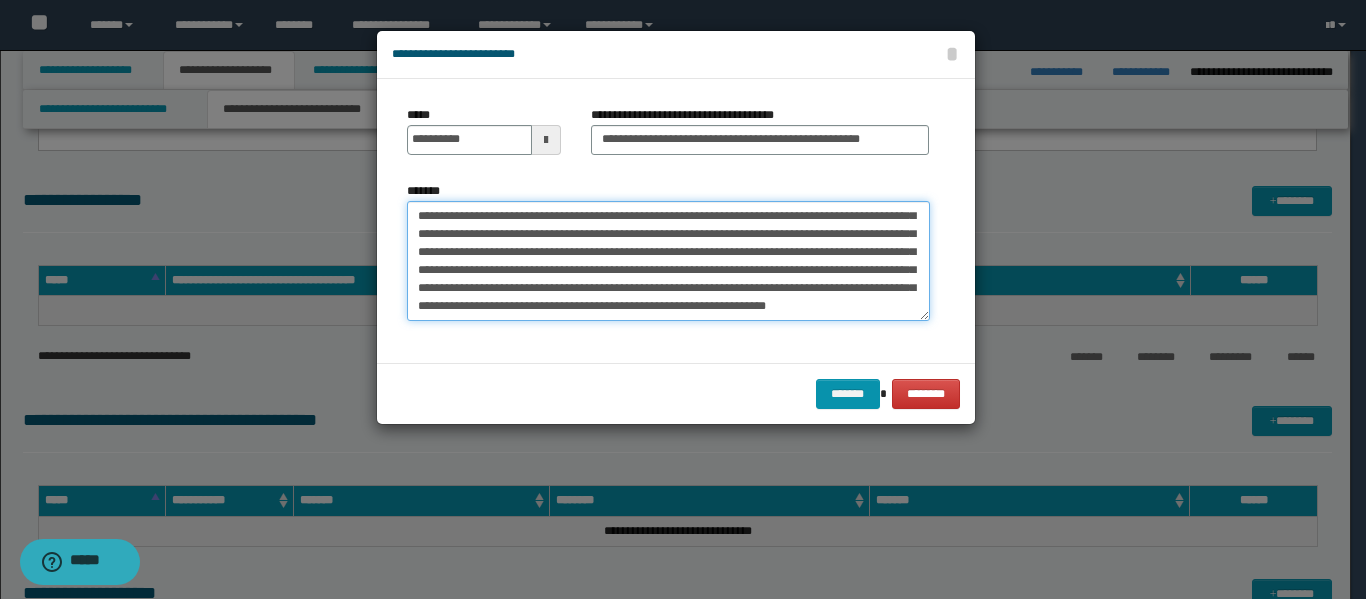 click on "*******" at bounding box center (668, 261) 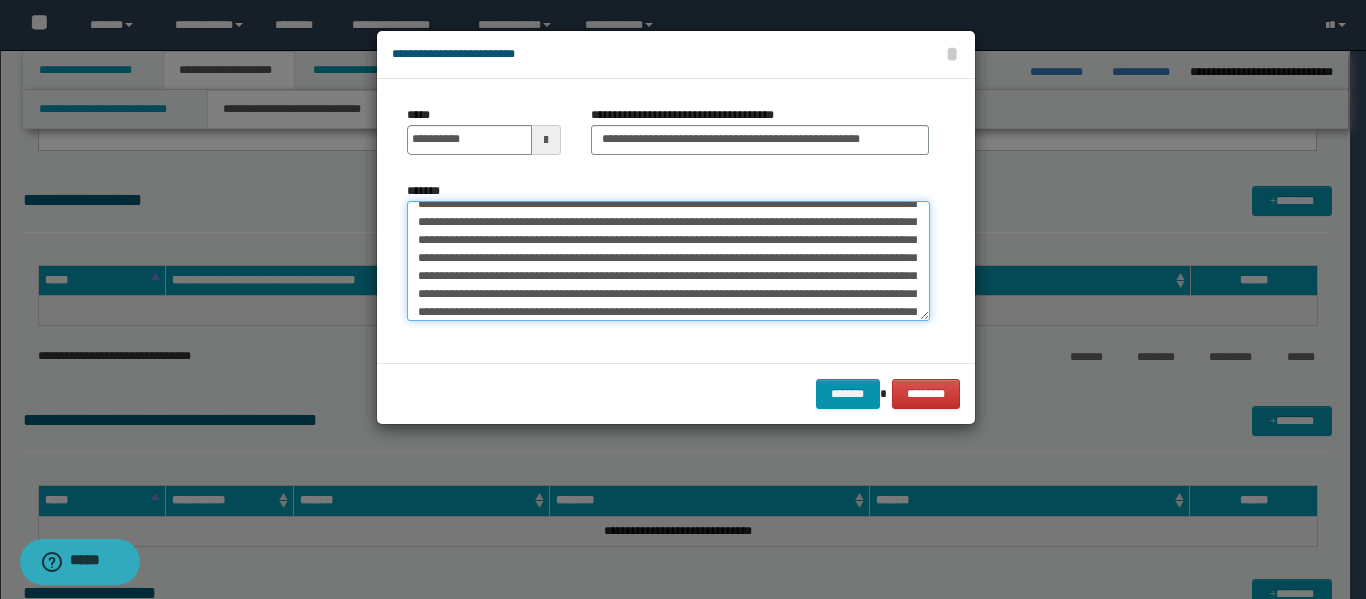 scroll, scrollTop: 100, scrollLeft: 0, axis: vertical 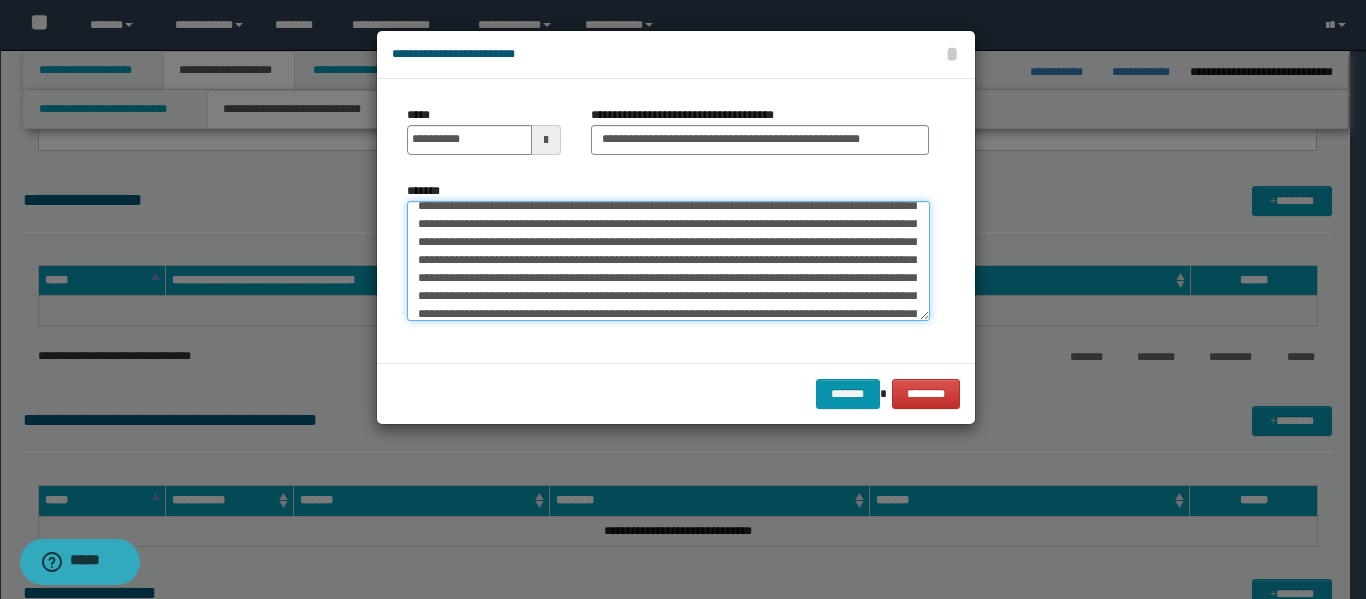 click on "*******" at bounding box center (668, 261) 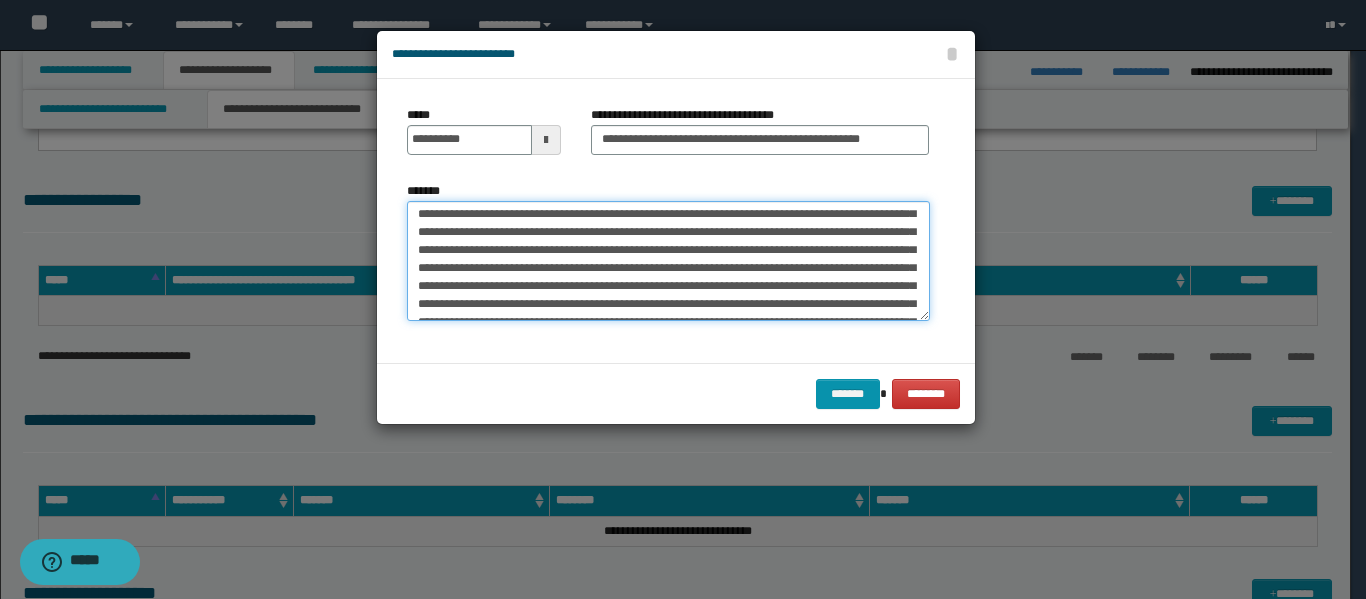 scroll, scrollTop: 152, scrollLeft: 0, axis: vertical 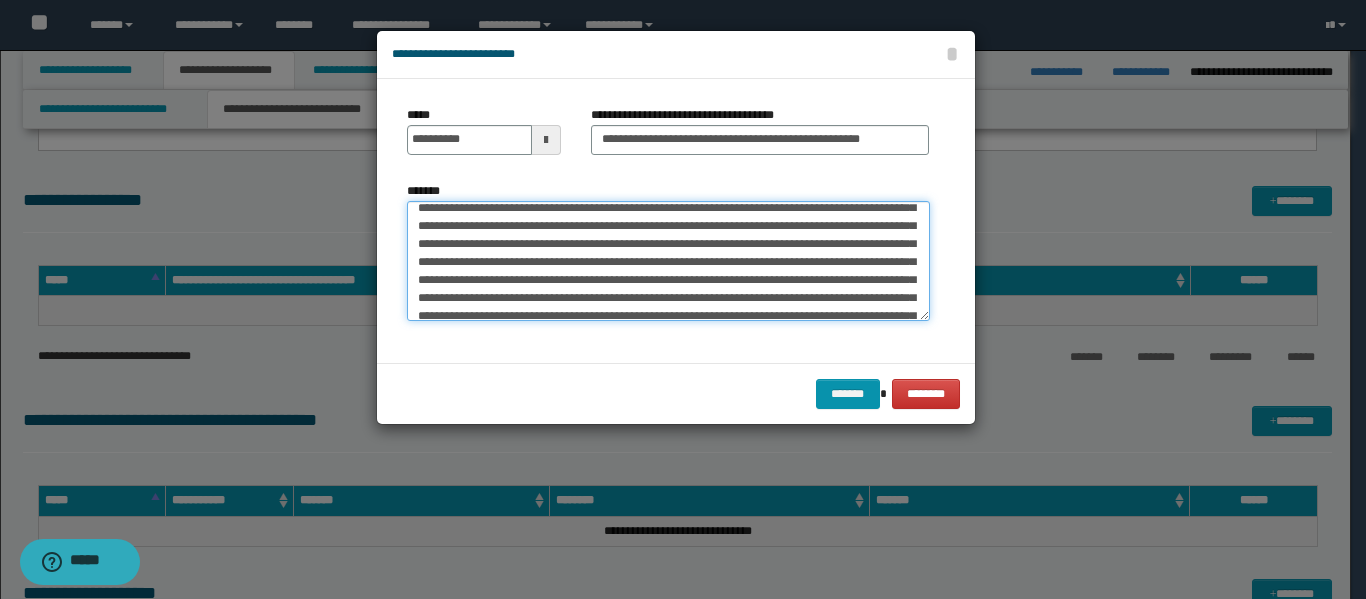 click on "*******" at bounding box center (668, 261) 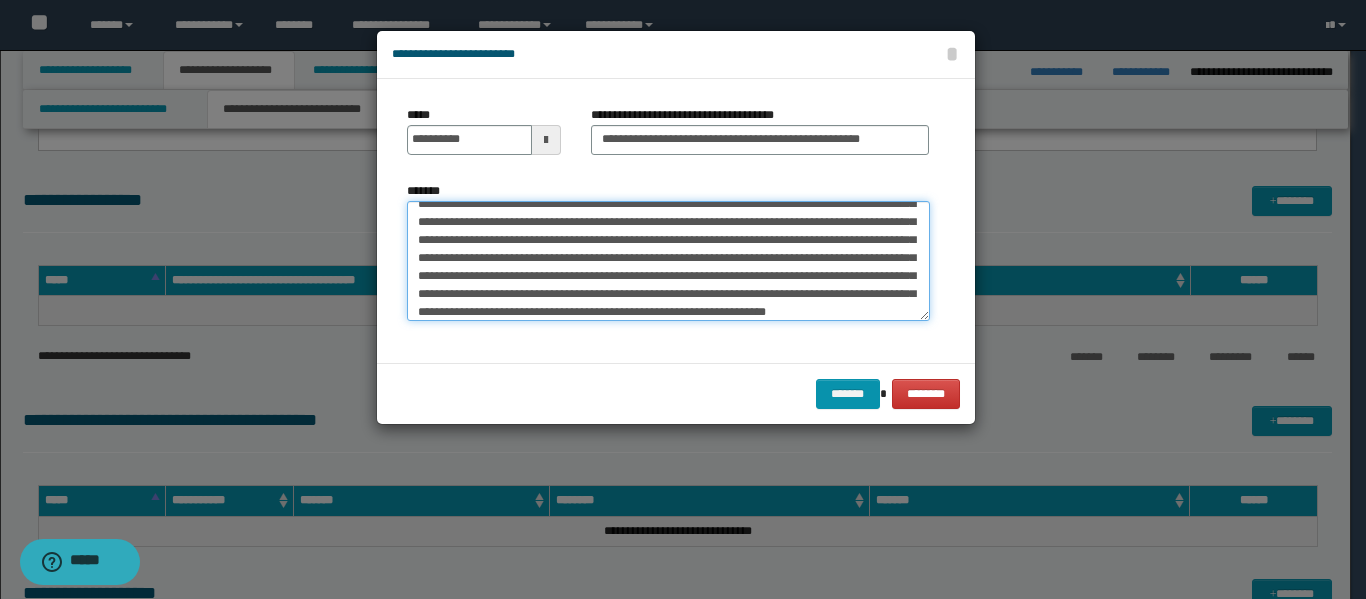 scroll, scrollTop: 200, scrollLeft: 0, axis: vertical 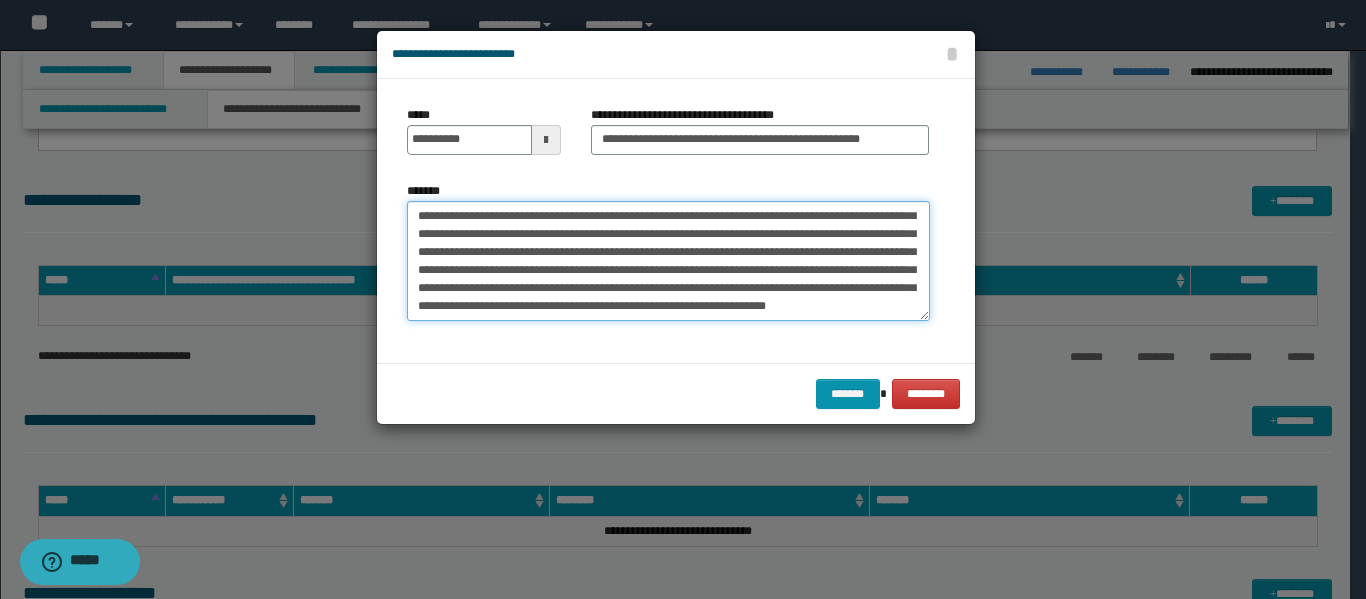 click on "*******" at bounding box center [668, 261] 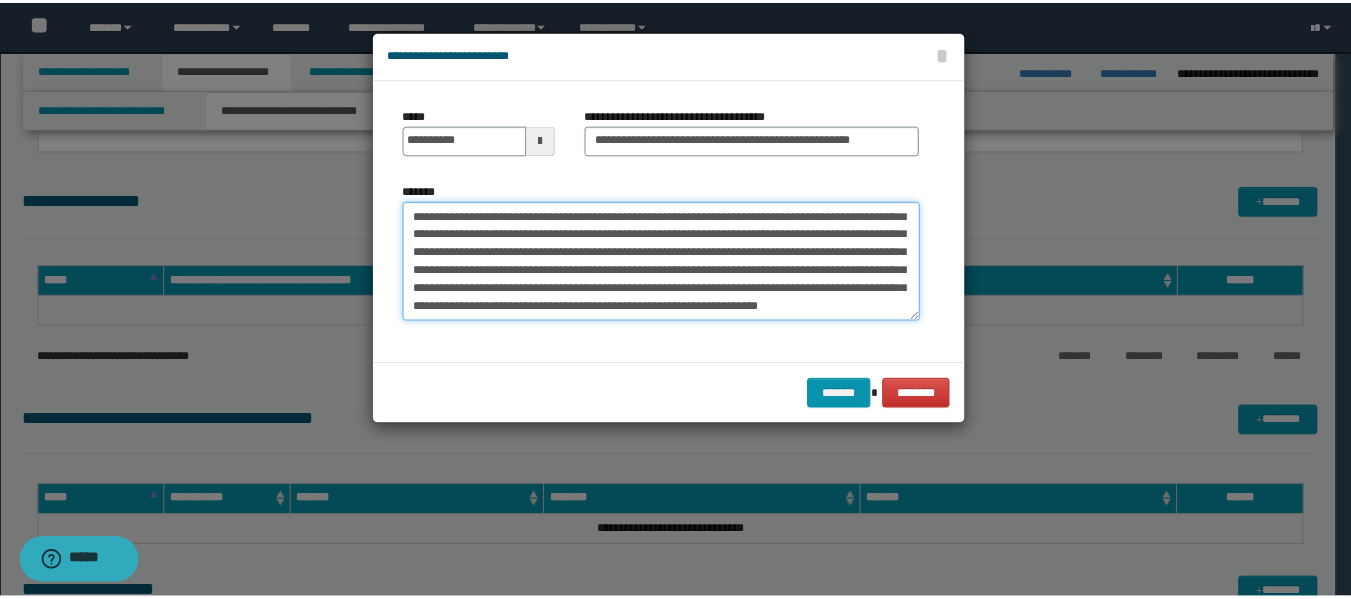 scroll, scrollTop: 252, scrollLeft: 0, axis: vertical 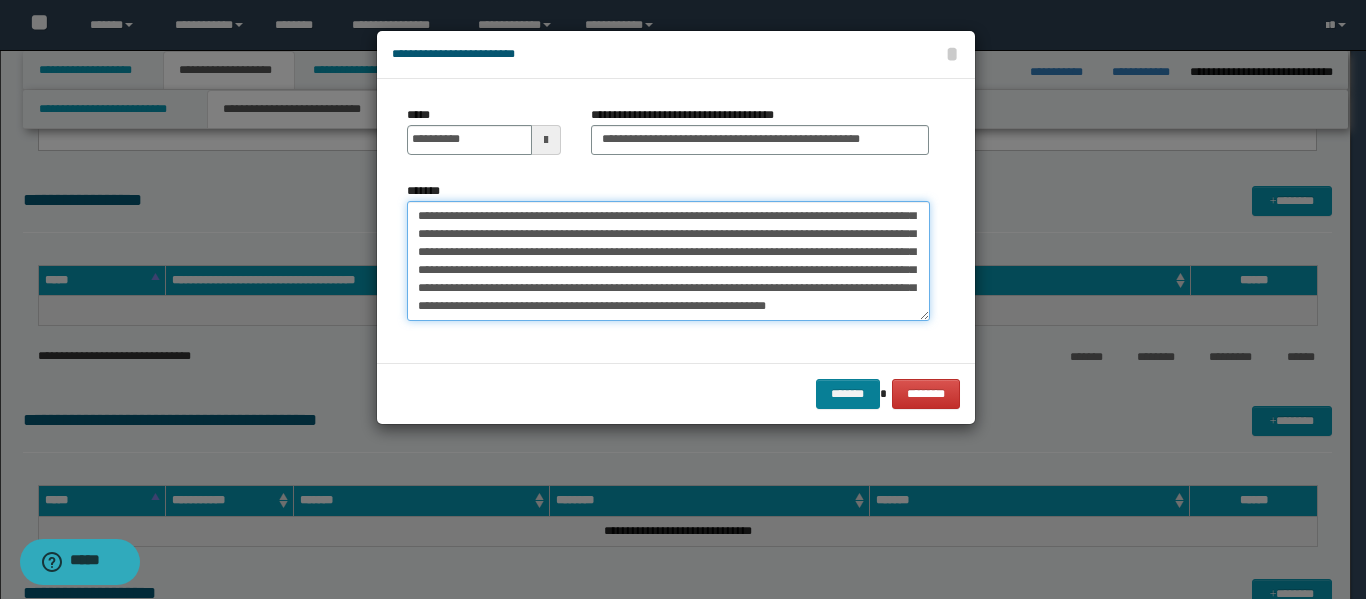 type on "**********" 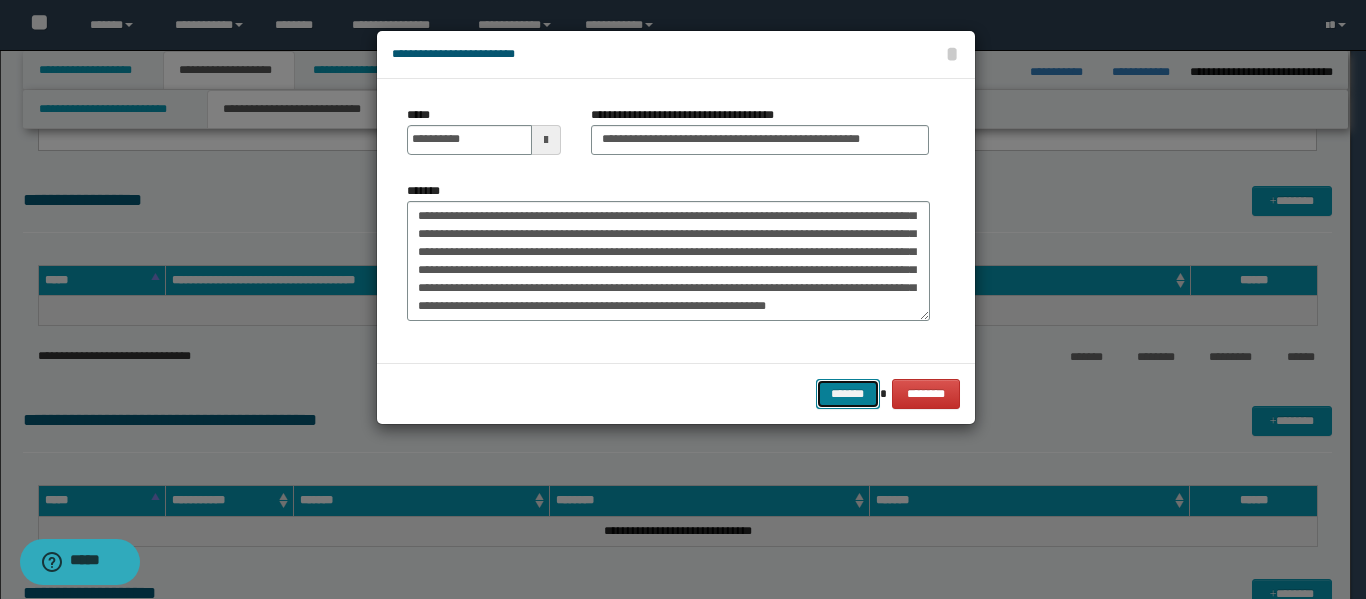 click on "*******" at bounding box center (848, 394) 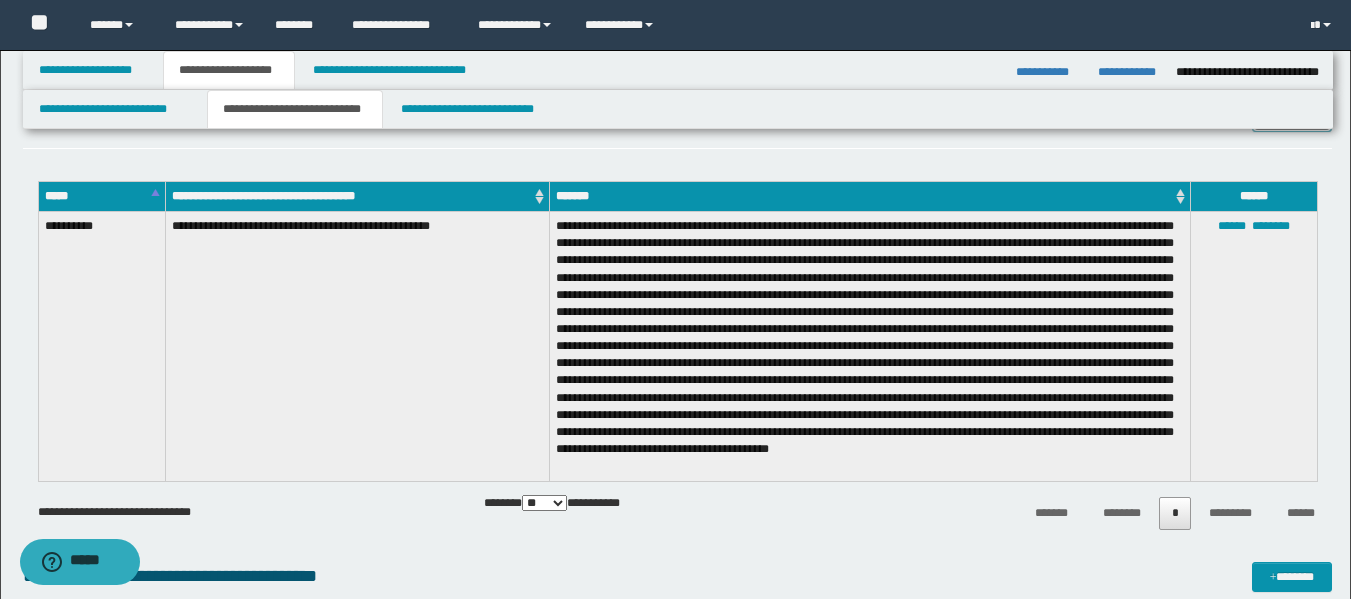 scroll, scrollTop: 2600, scrollLeft: 0, axis: vertical 